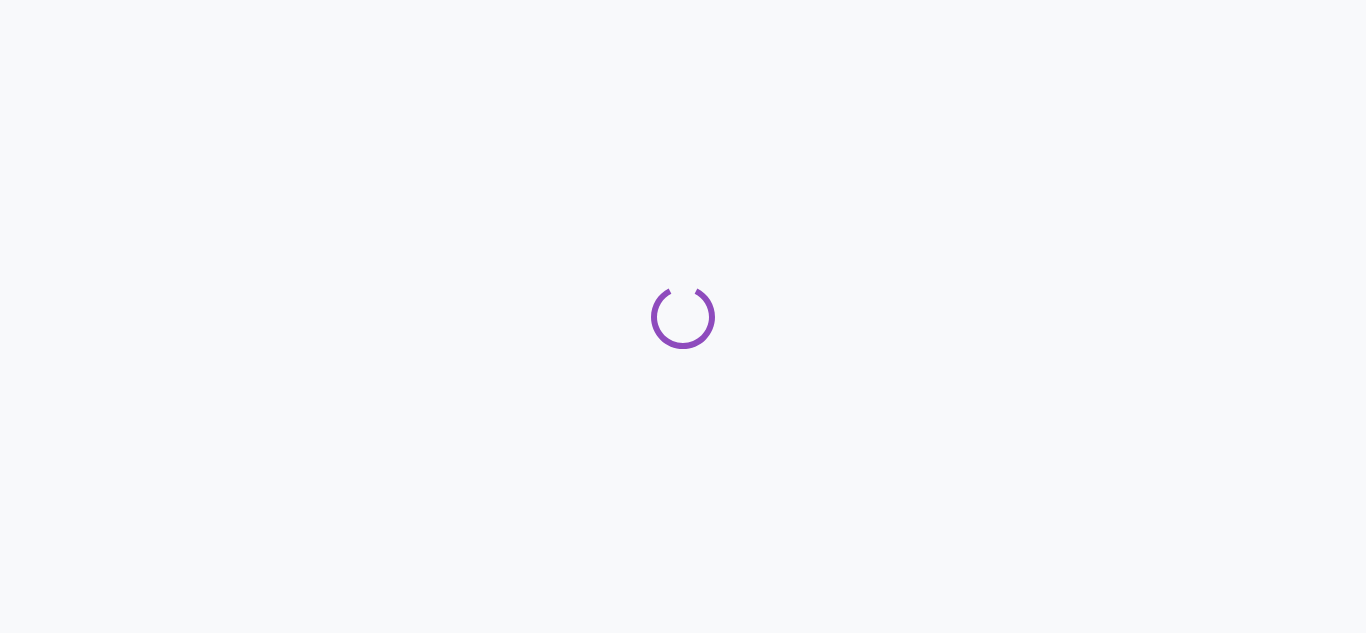 scroll, scrollTop: 0, scrollLeft: 0, axis: both 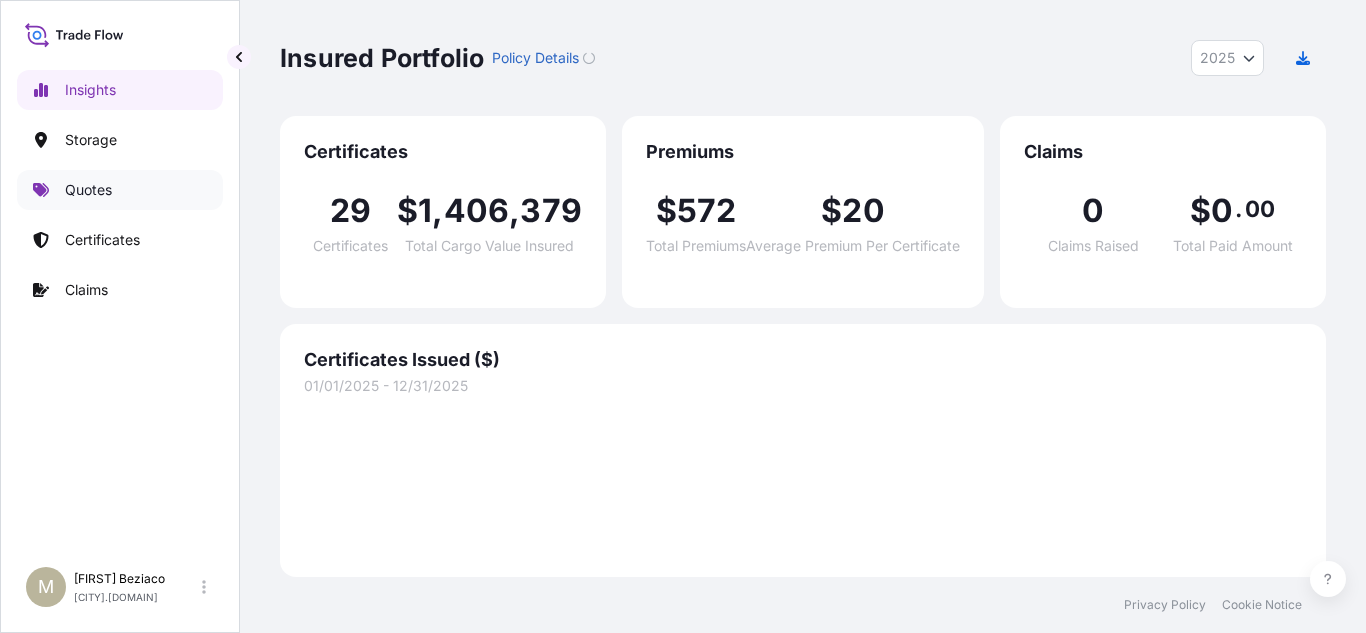 click on "Quotes" at bounding box center [88, 190] 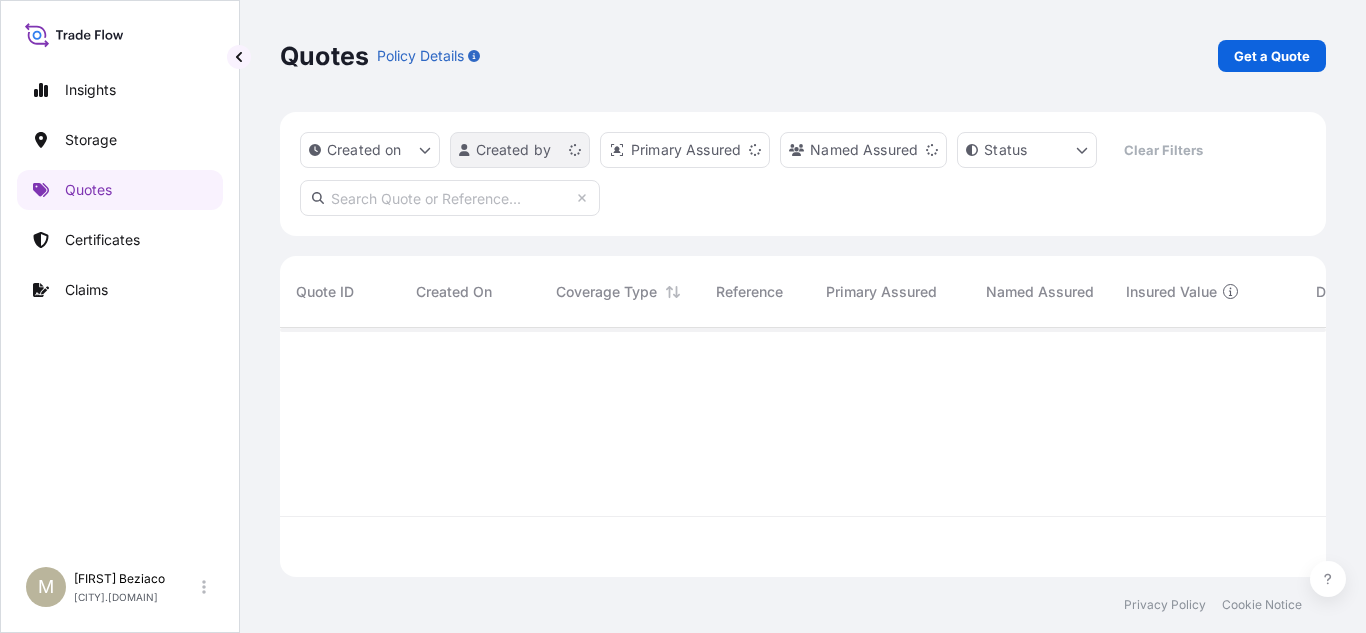 scroll, scrollTop: 16, scrollLeft: 16, axis: both 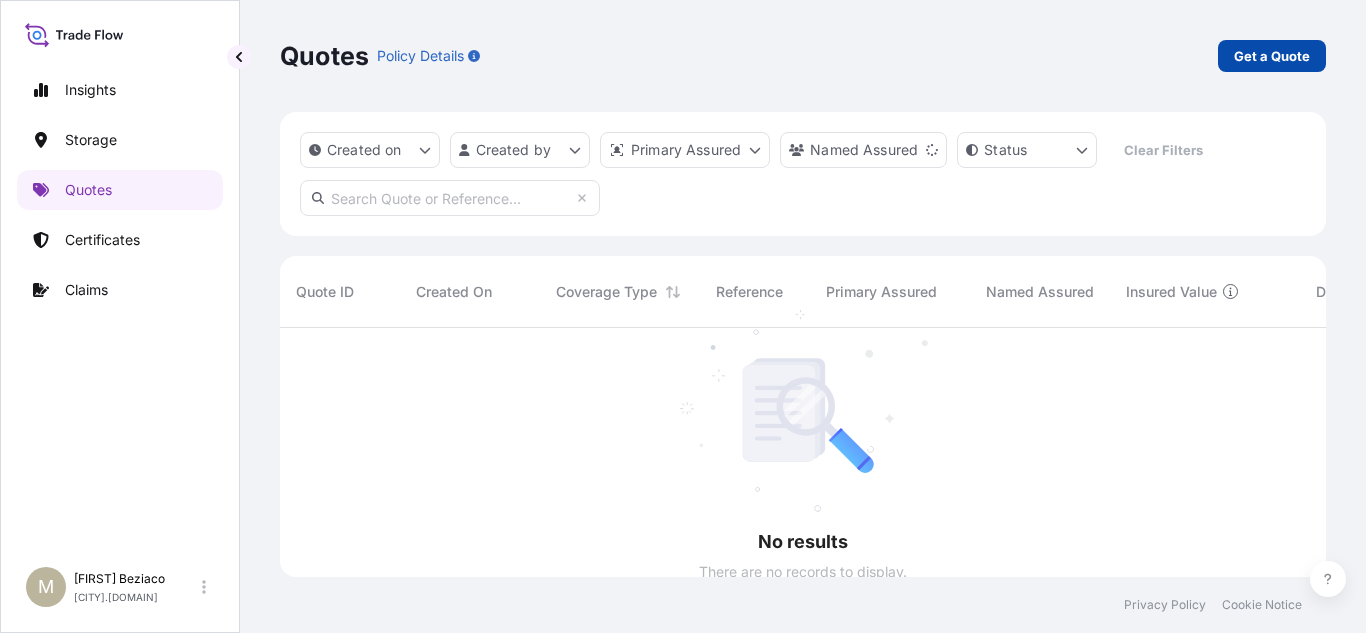click on "Get a Quote" at bounding box center (1272, 56) 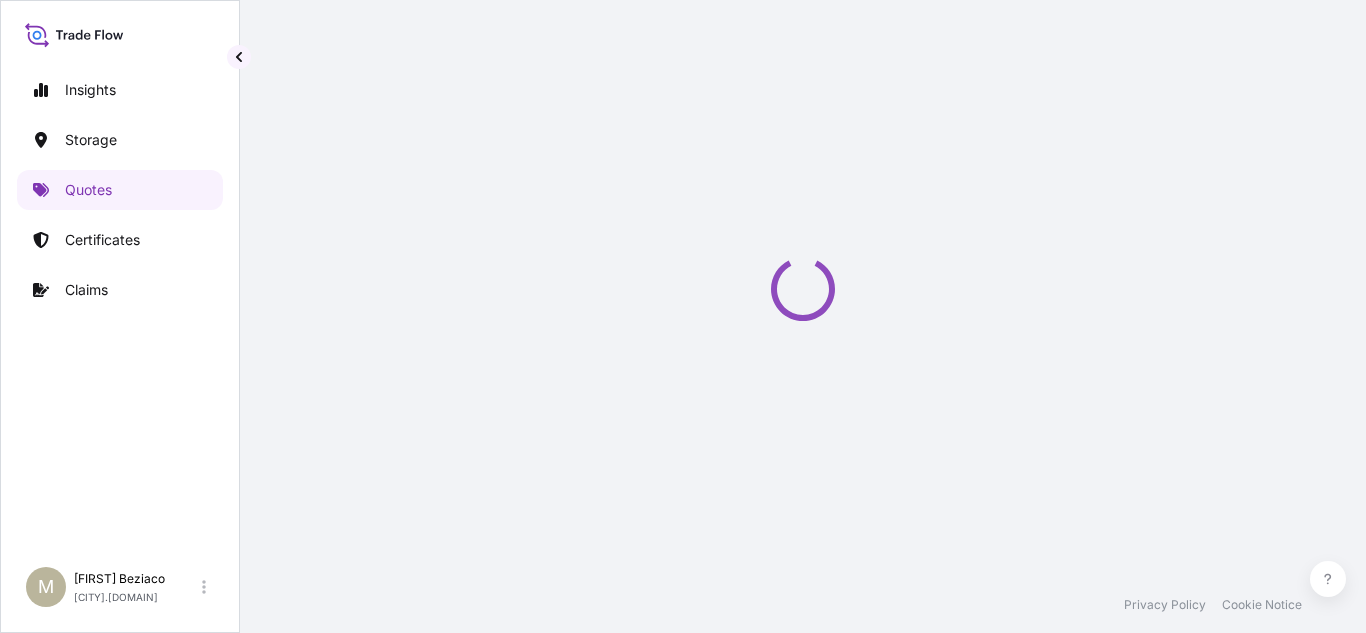 select on "Water" 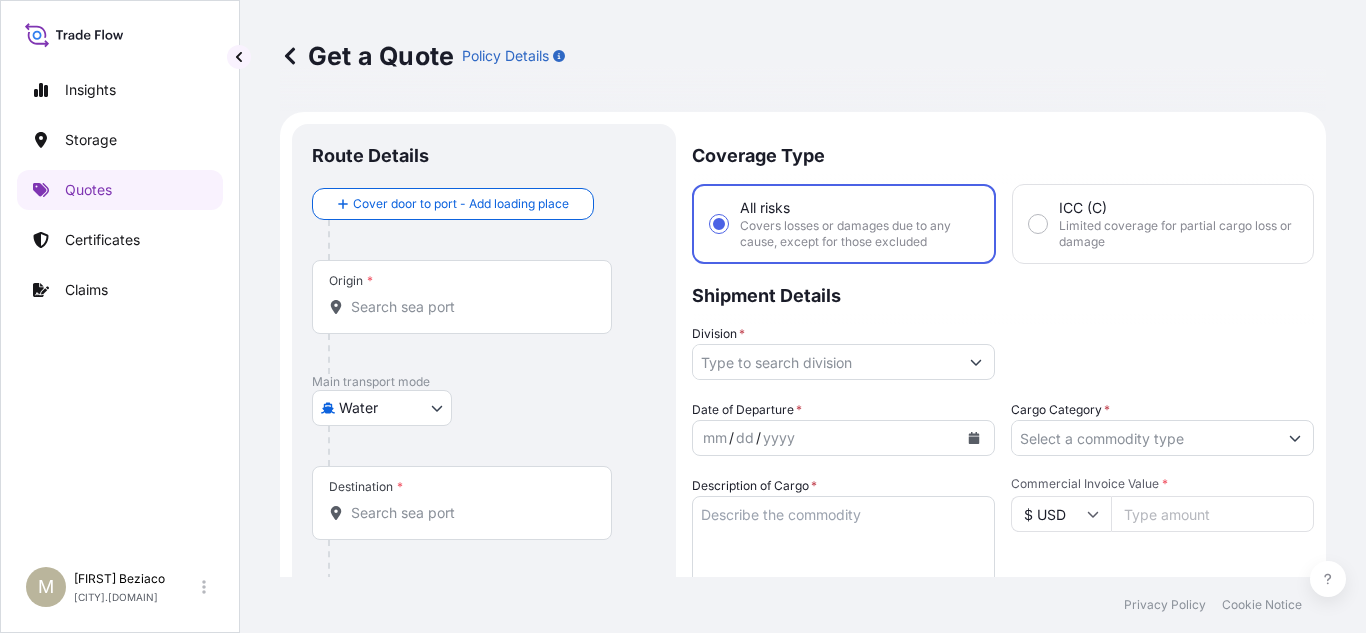 scroll, scrollTop: 32, scrollLeft: 0, axis: vertical 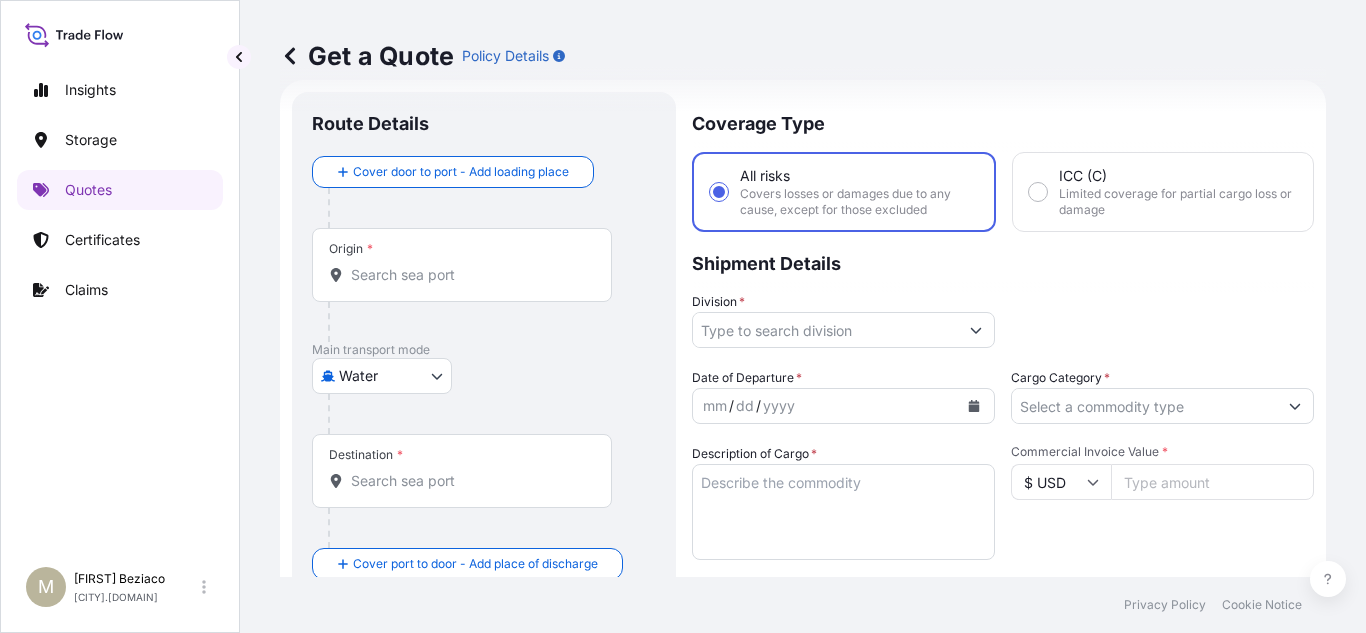 click on "Division *" at bounding box center [825, 330] 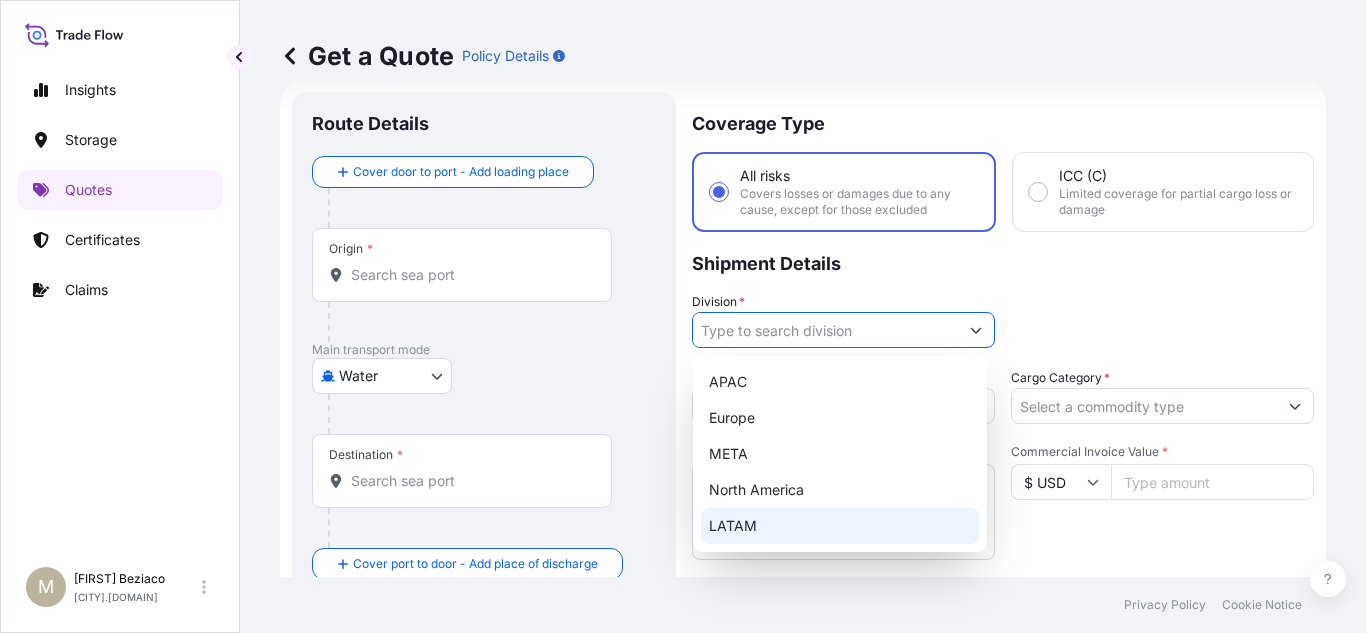 click on "LATAM" at bounding box center (840, 526) 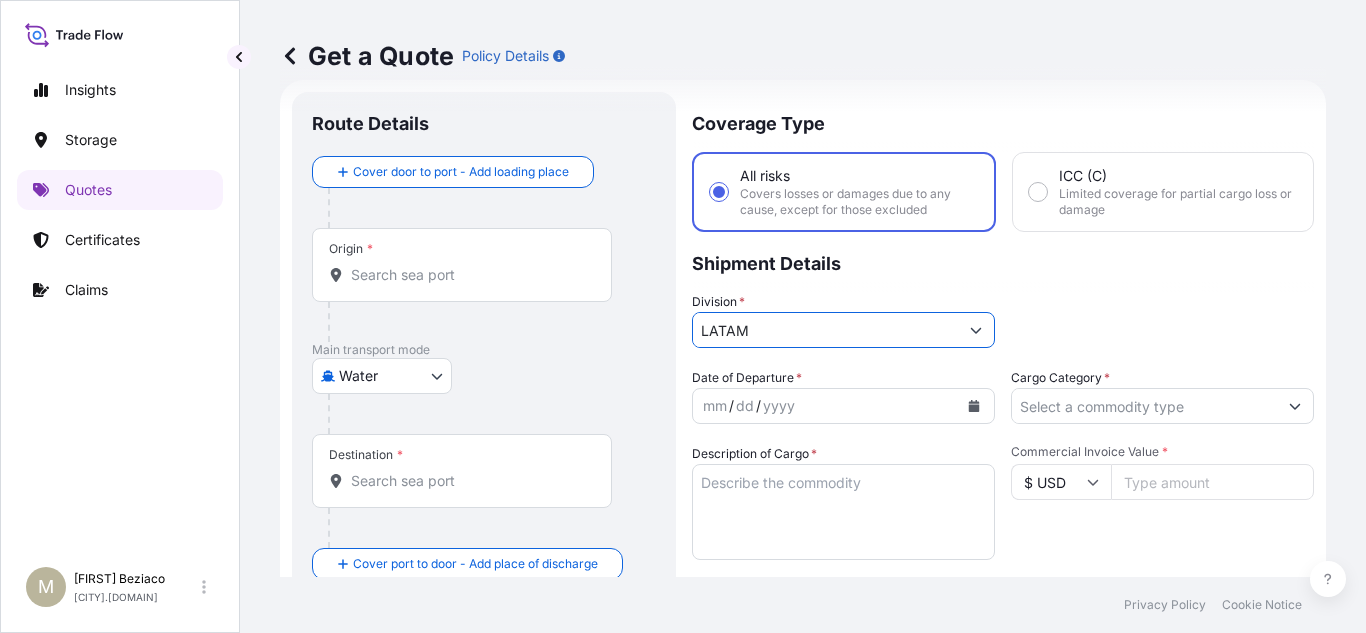 scroll, scrollTop: 132, scrollLeft: 0, axis: vertical 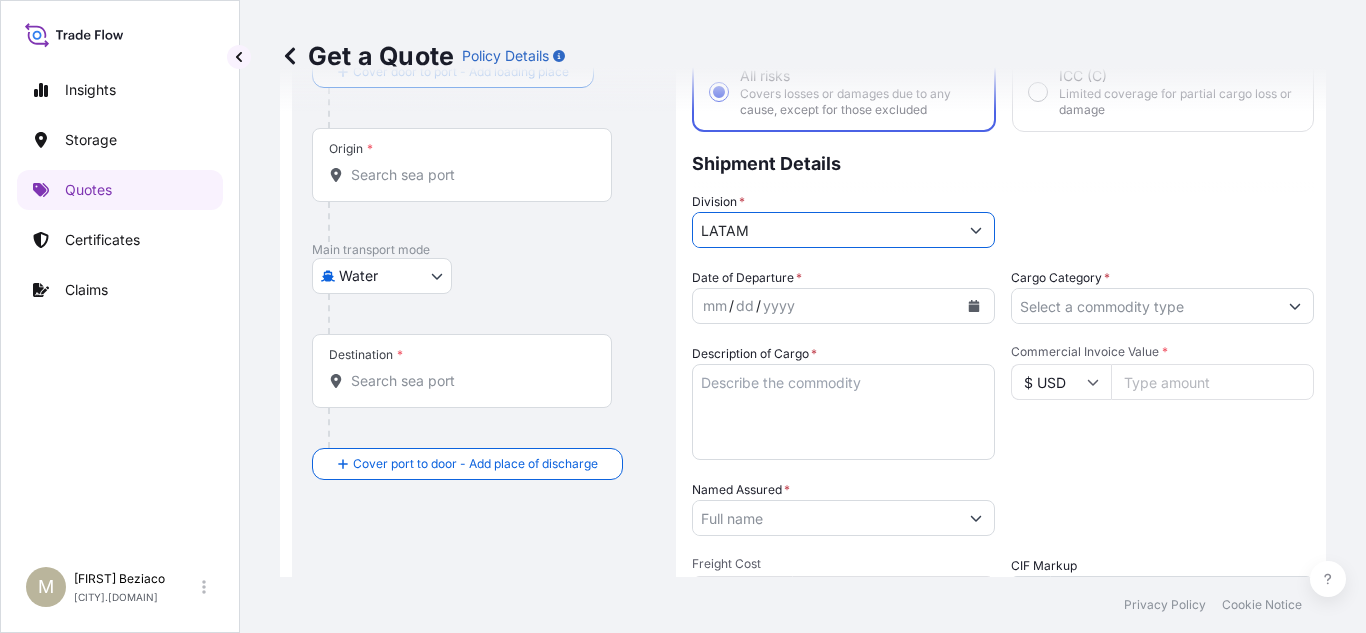 click on "Named Assured *" at bounding box center (825, 518) 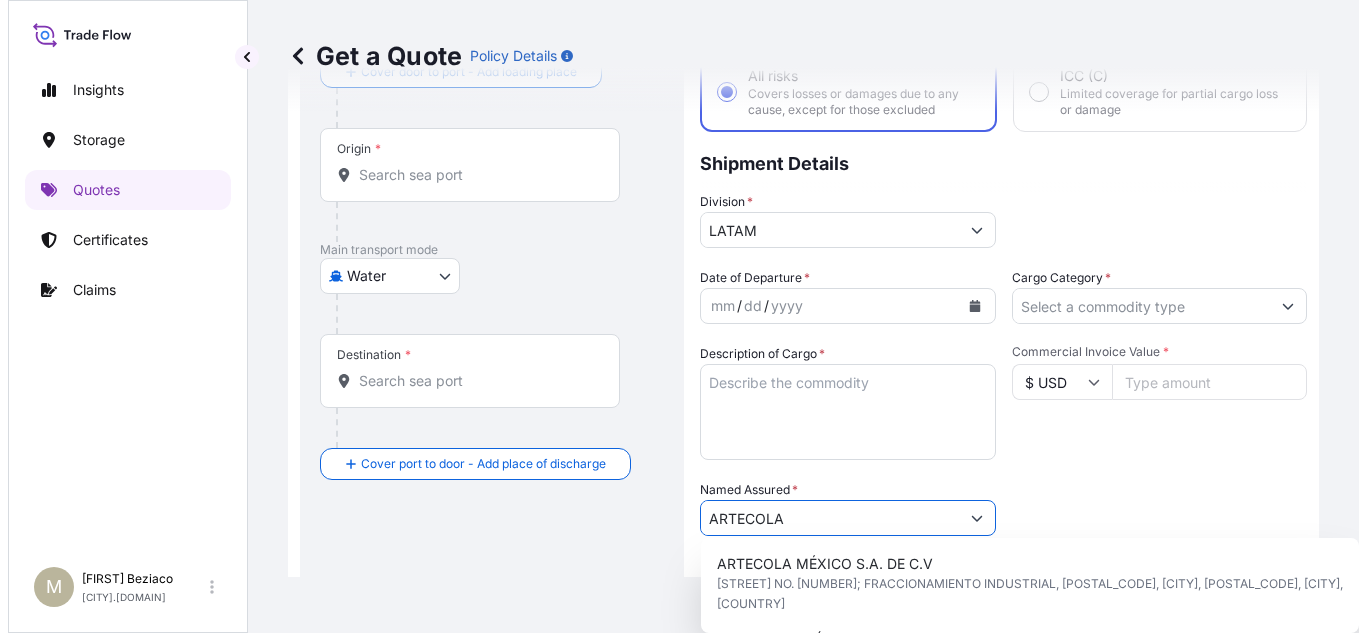 scroll, scrollTop: 232, scrollLeft: 0, axis: vertical 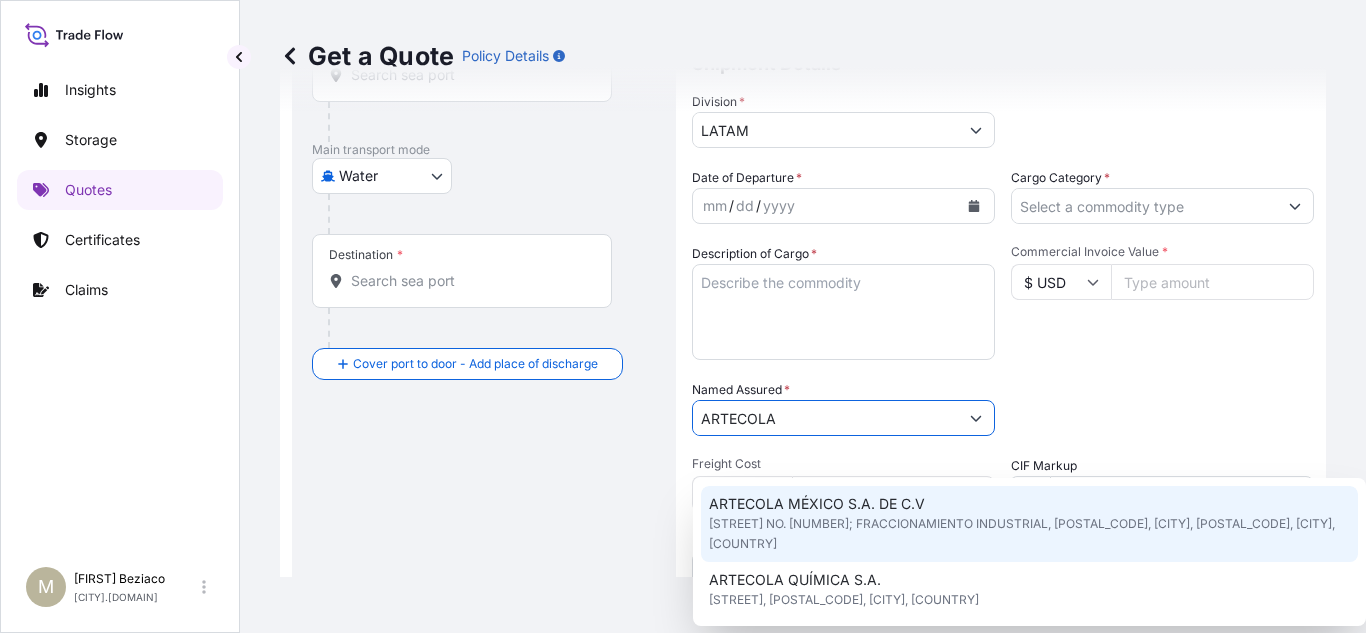 click on "[STREET] NO. [NUMBER]; FRACCIONAMIENTO INDUSTRIAL, [POSTAL_CODE], [CITY], [POSTAL_CODE], [CITY], [COUNTRY]" at bounding box center [1029, 534] 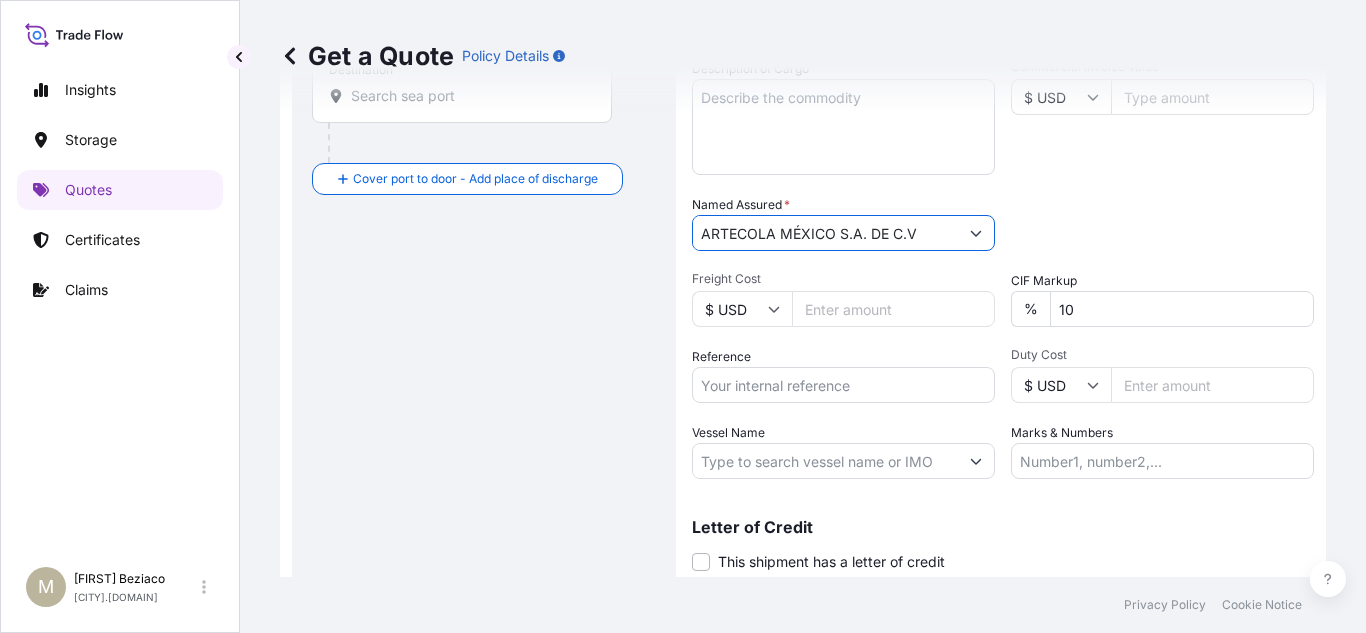 scroll, scrollTop: 432, scrollLeft: 0, axis: vertical 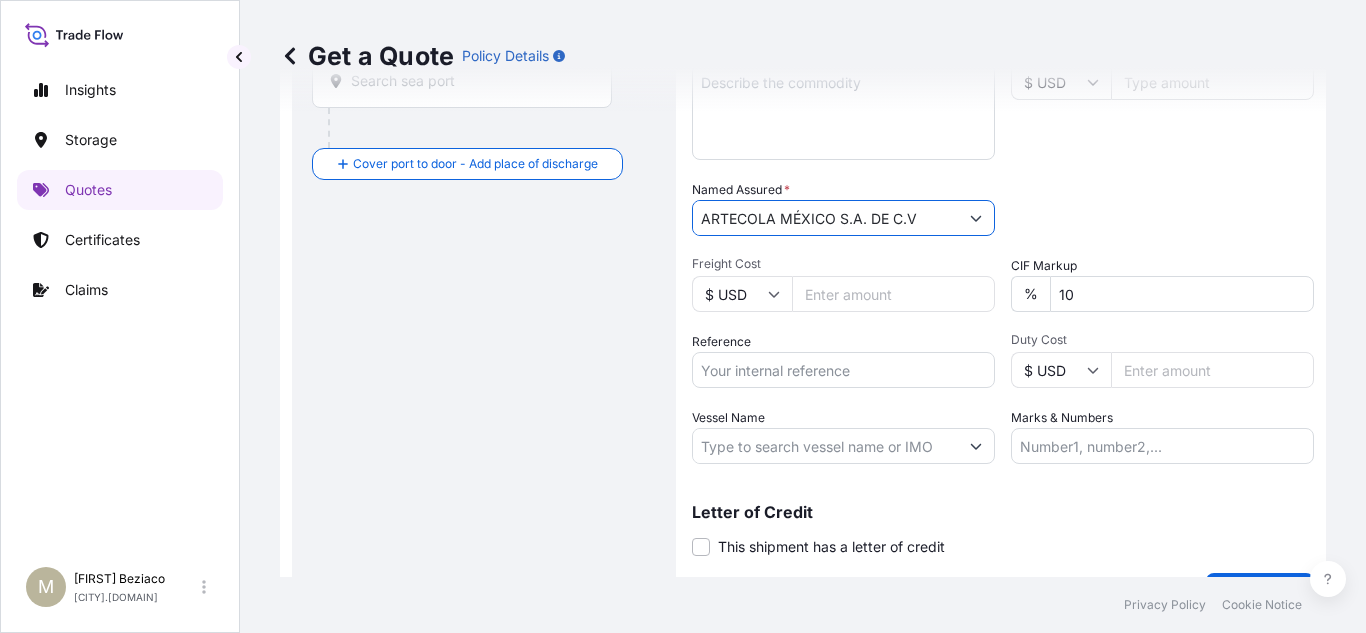 type on "ARTECOLA MÉXICO S.A. DE C.V" 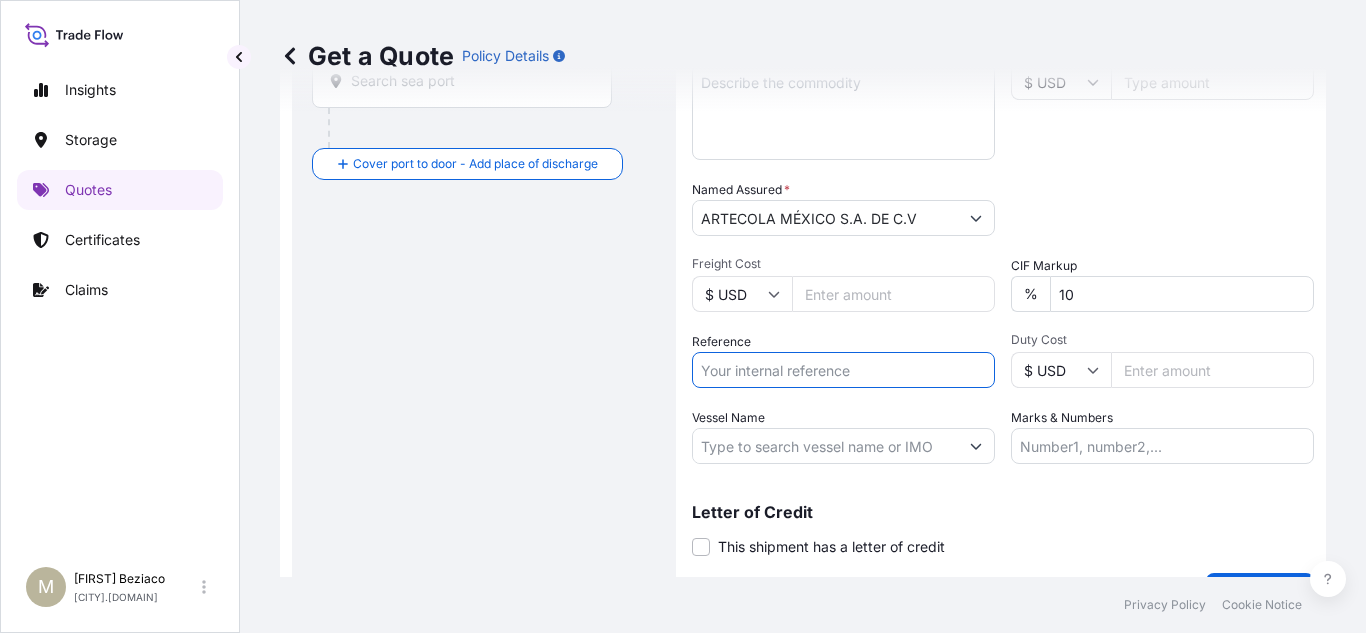 click on "Reference" at bounding box center [843, 370] 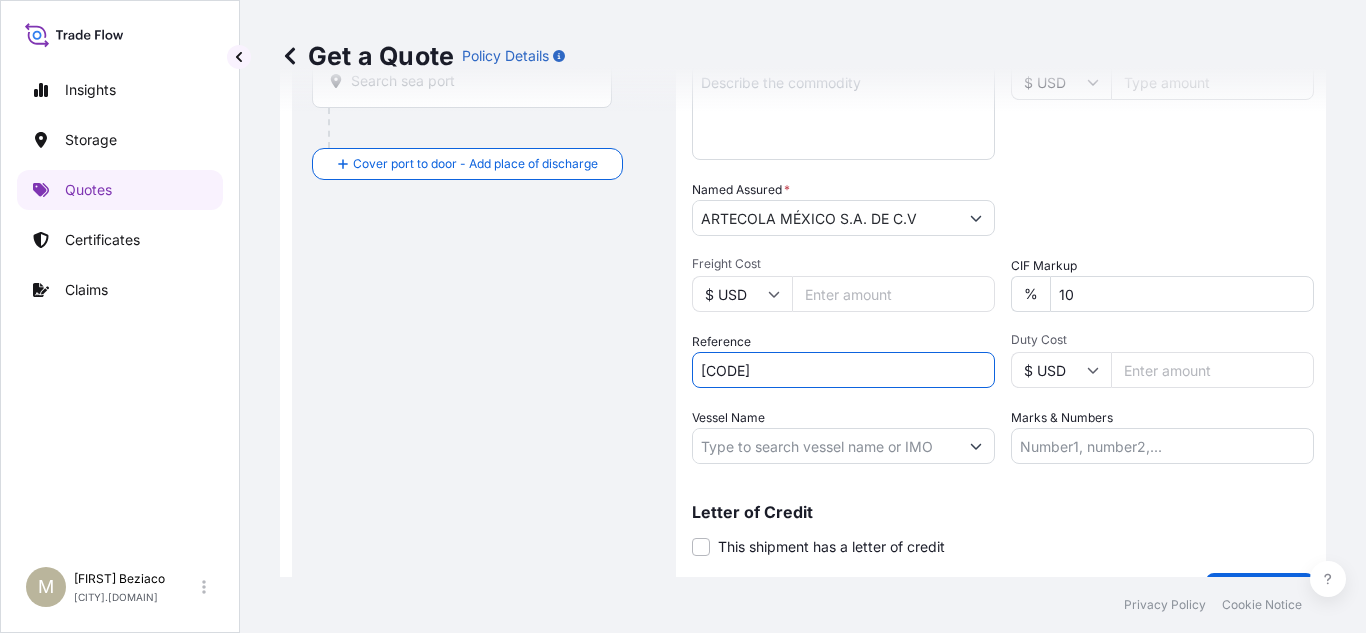 type on "[CODE]" 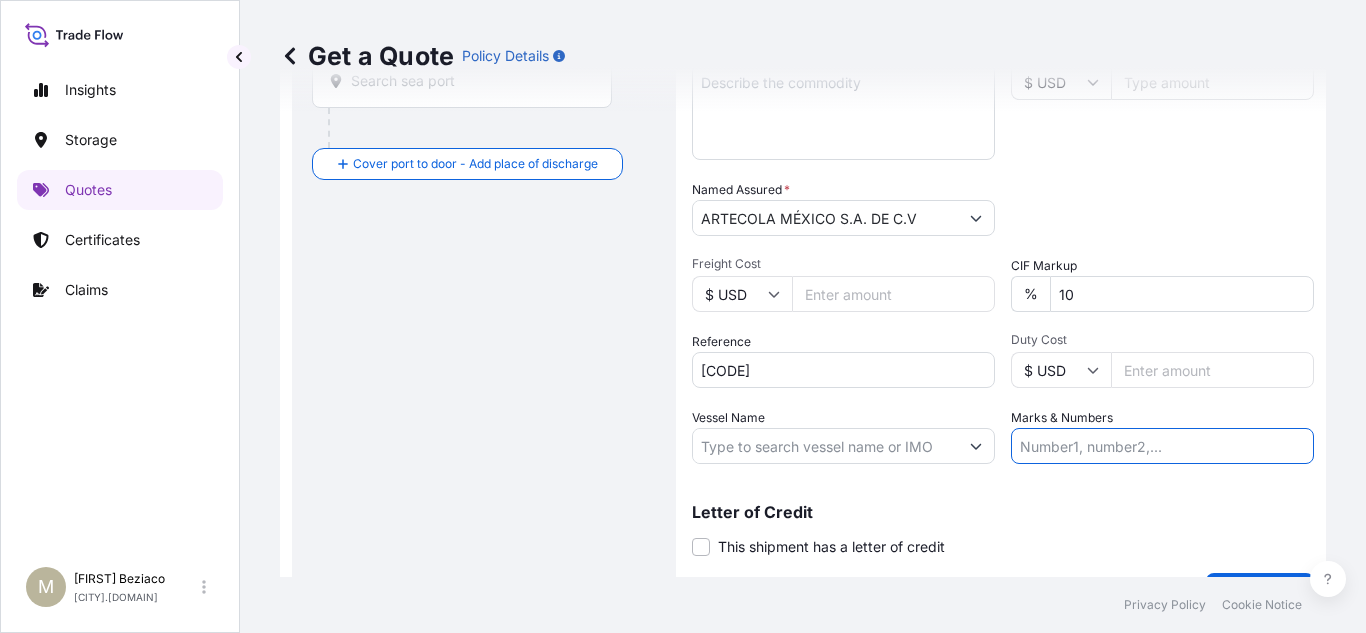 click on "Marks & Numbers" at bounding box center [1162, 446] 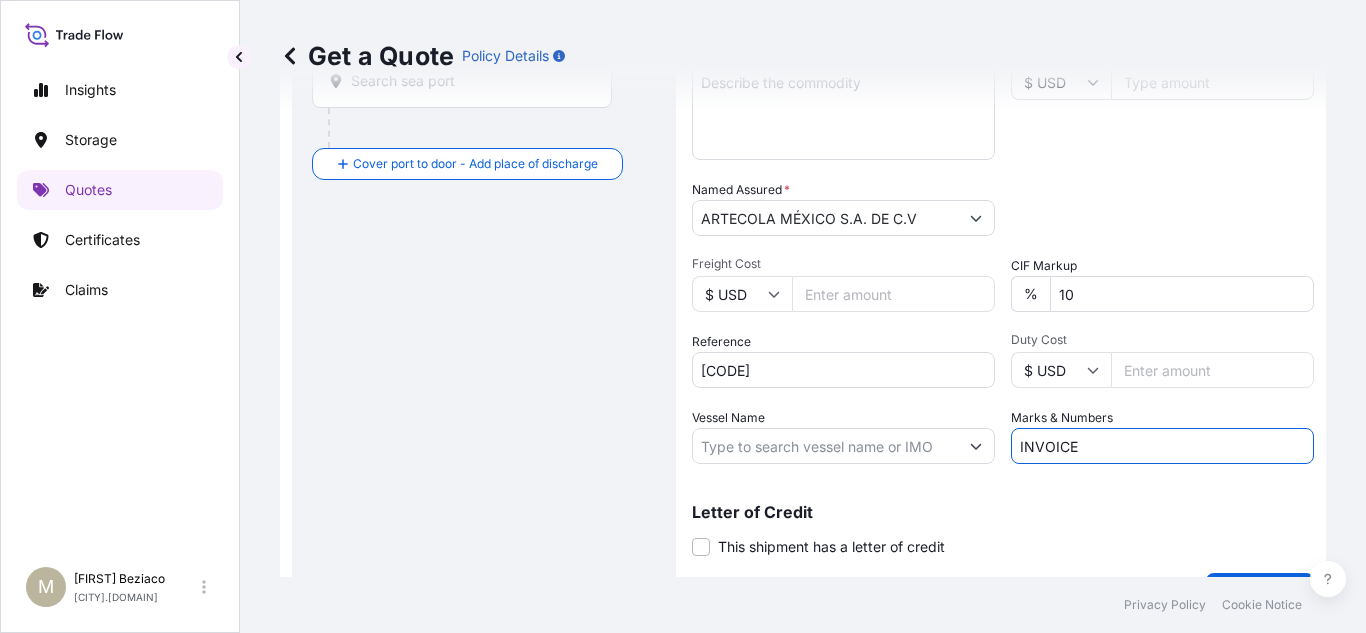 paste on "[NUMBER]-[NUMBER]" 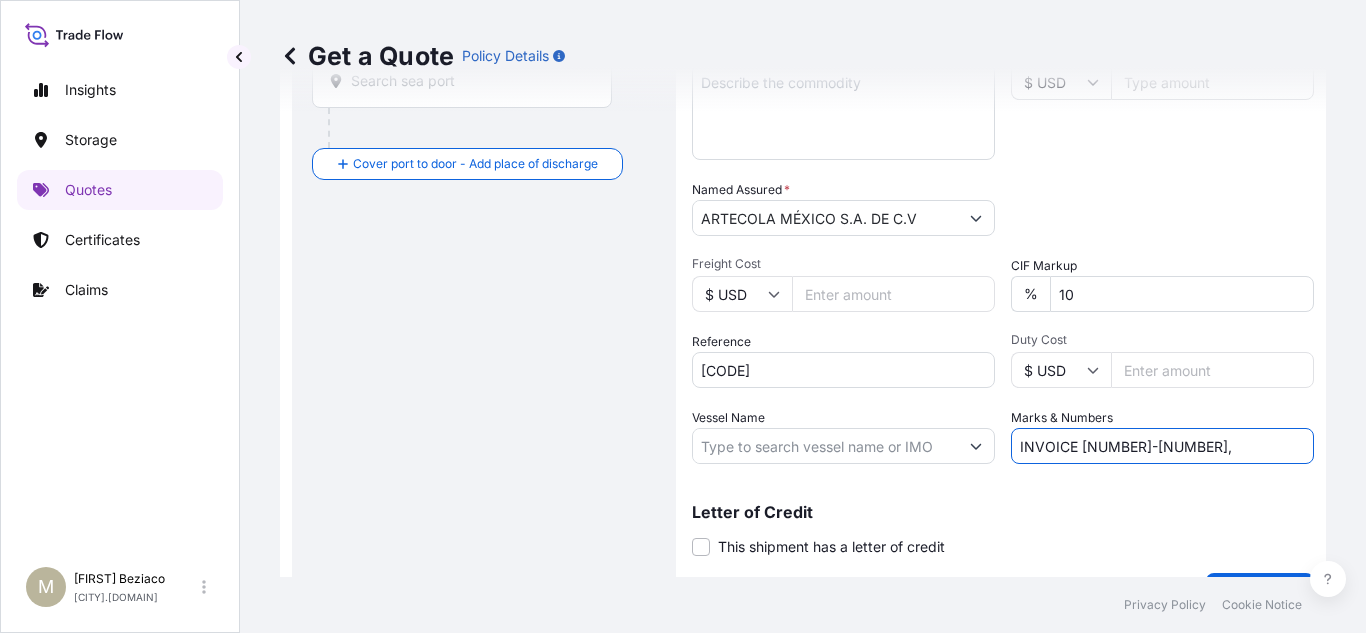 type on "INVOICE [NUMBER]-[NUMBER]," 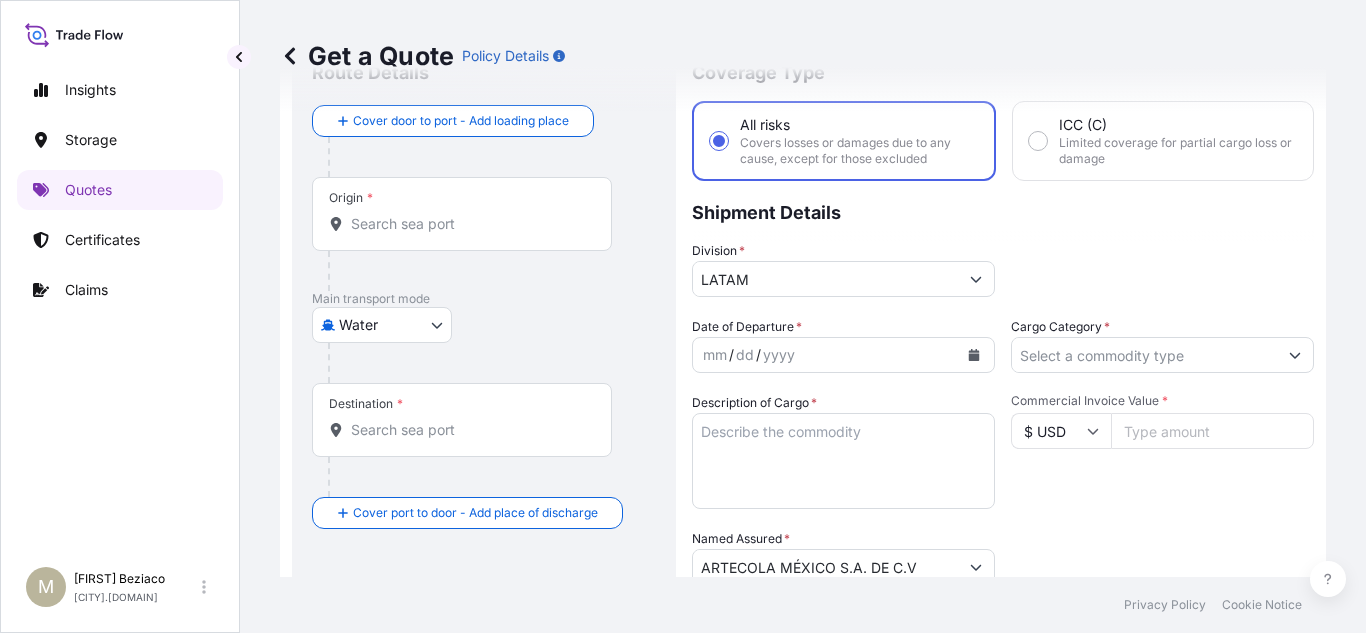 scroll, scrollTop: 0, scrollLeft: 0, axis: both 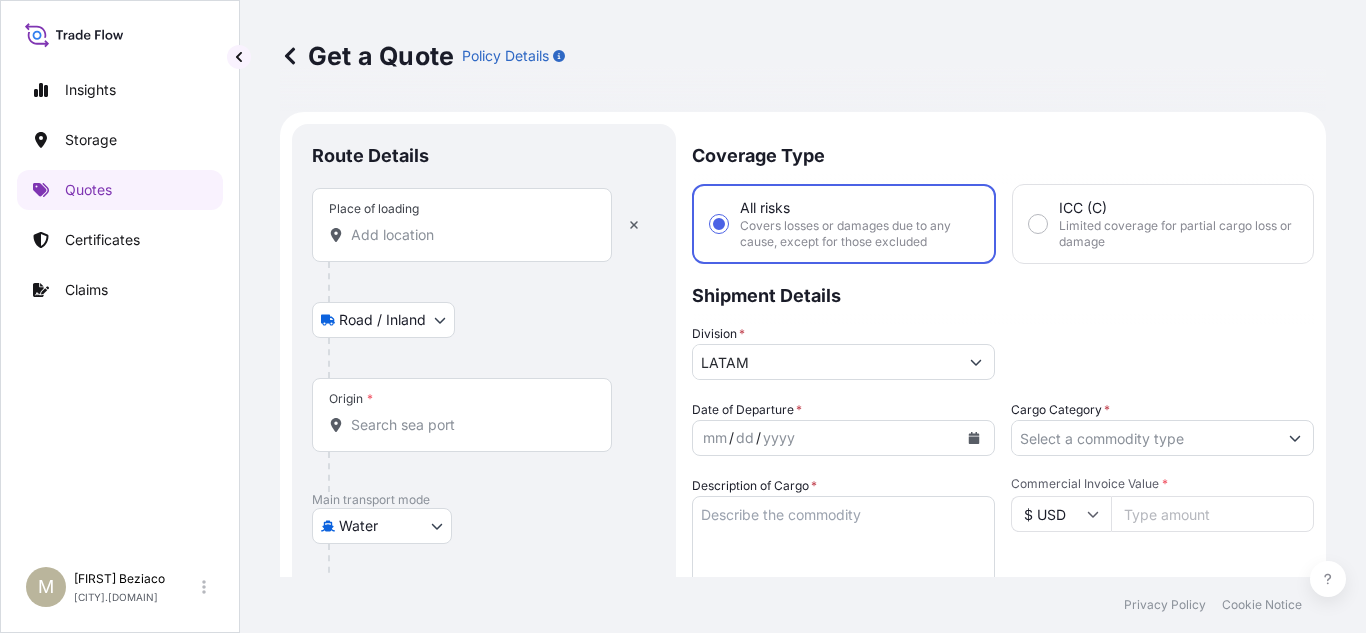 click on "Place of loading" at bounding box center [469, 235] 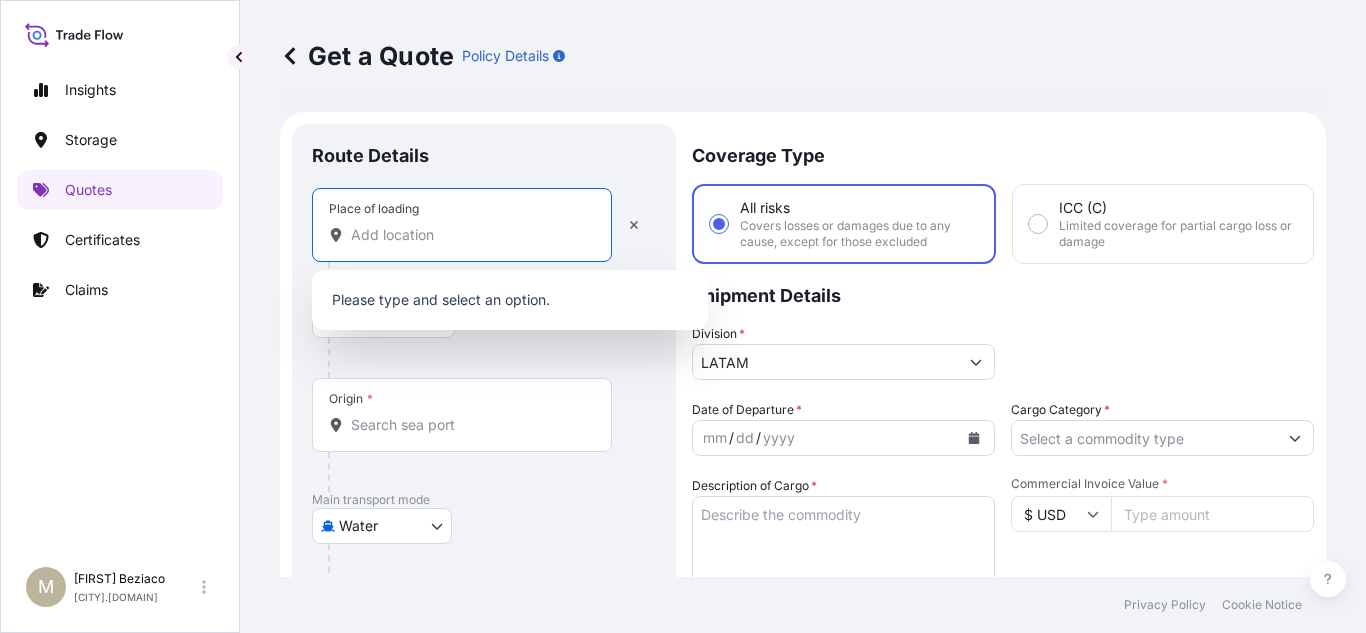 click on "Place of loading" at bounding box center (469, 235) 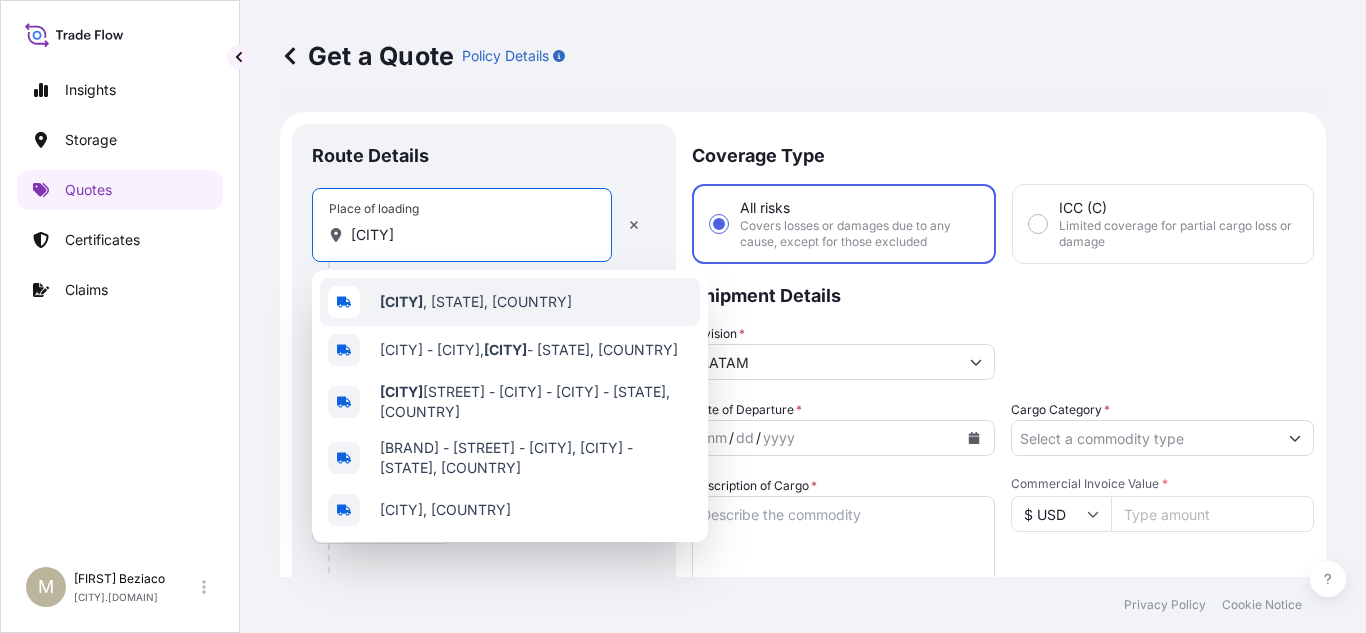 click on "[CITY] , [STATE], [COUNTRY]" at bounding box center [476, 302] 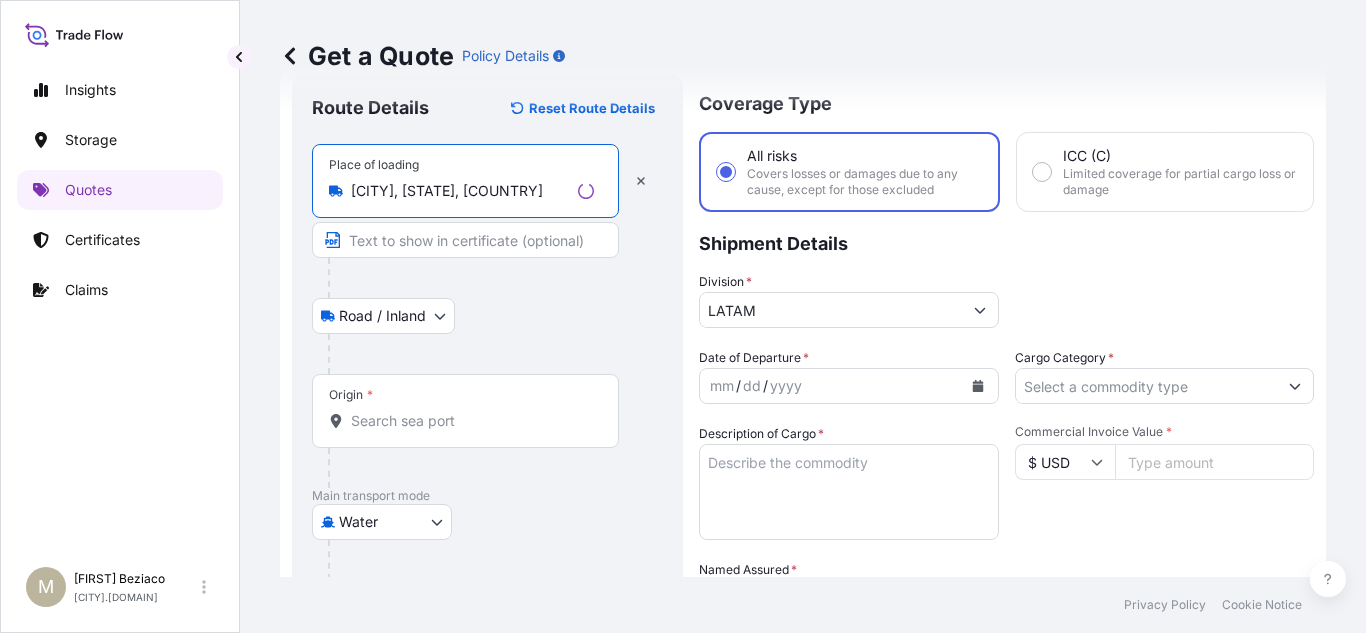scroll, scrollTop: 100, scrollLeft: 0, axis: vertical 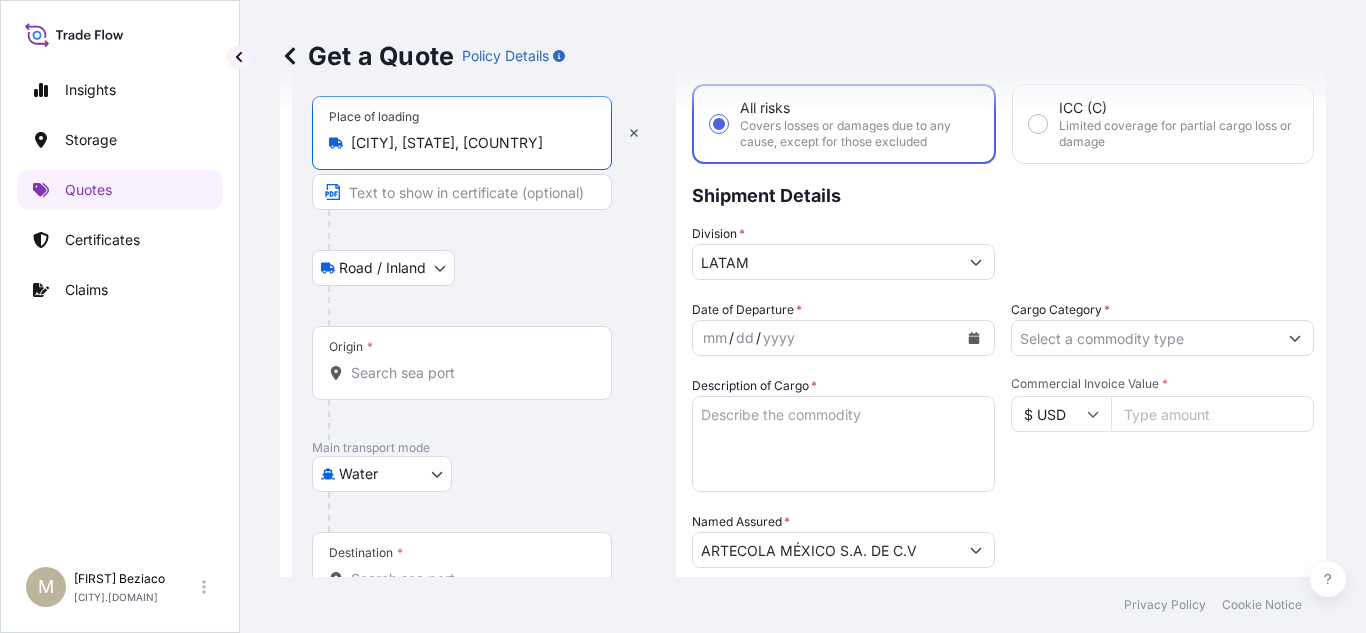type on "[CITY], [STATE], [COUNTRY]" 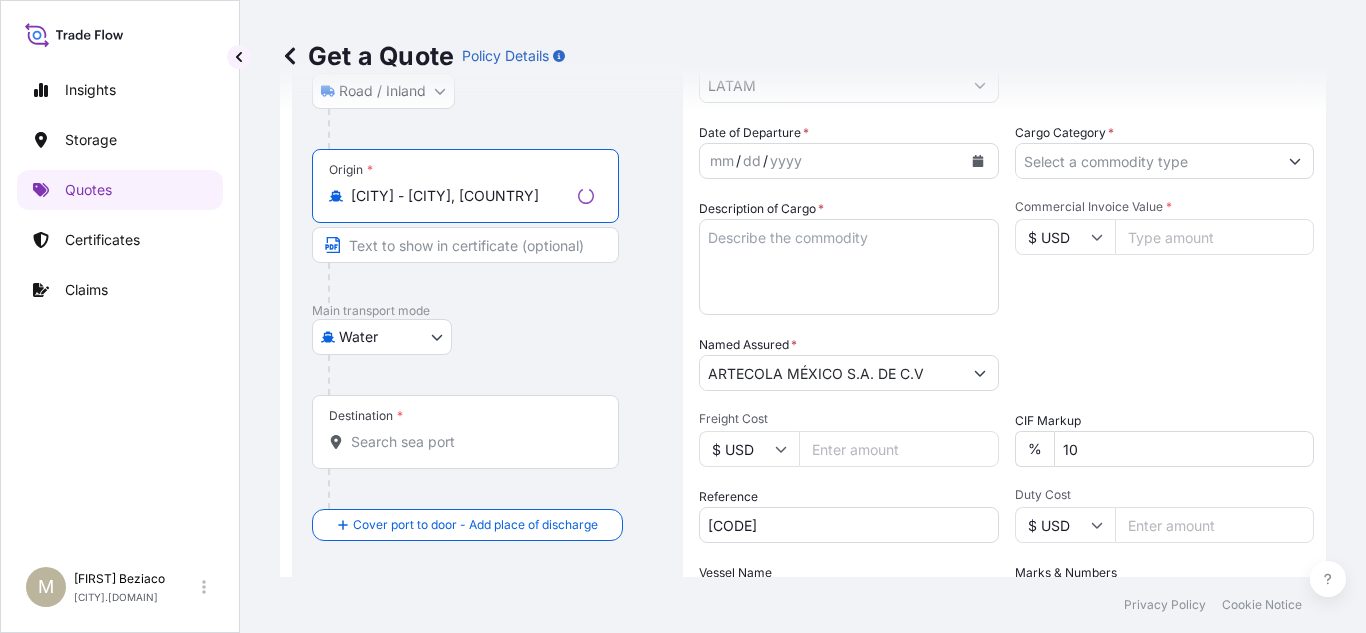scroll, scrollTop: 300, scrollLeft: 0, axis: vertical 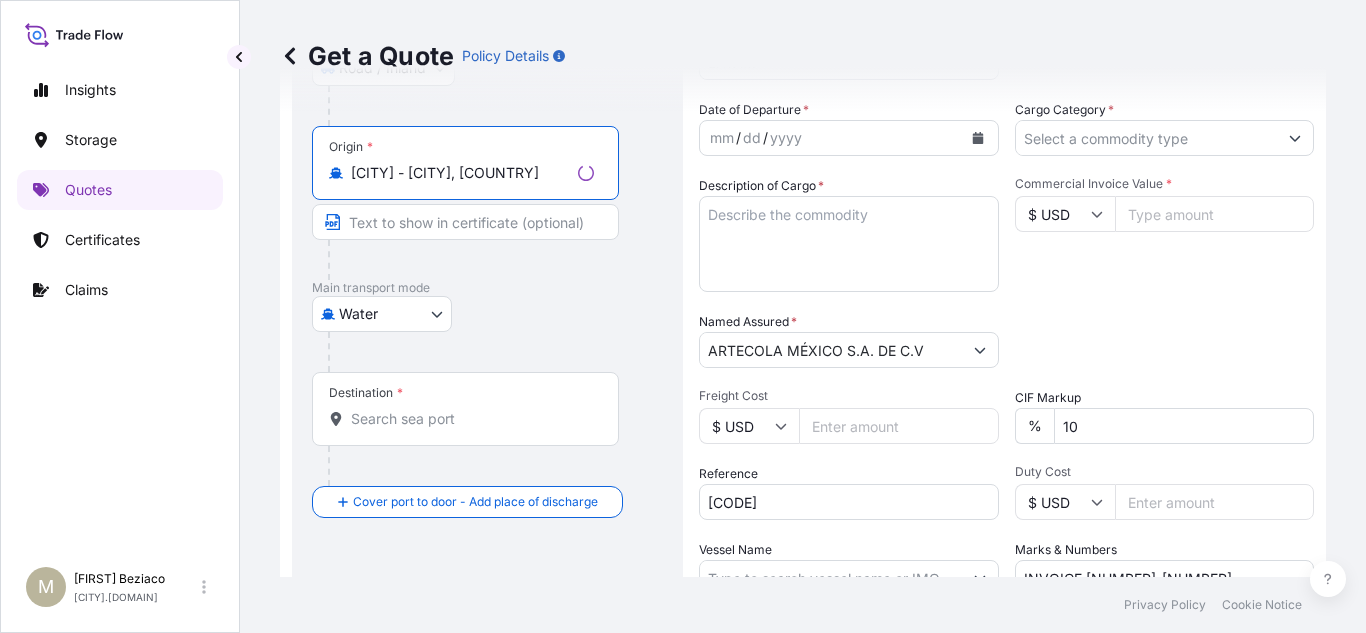 type on "[CITY] - [CITY], [COUNTRY]" 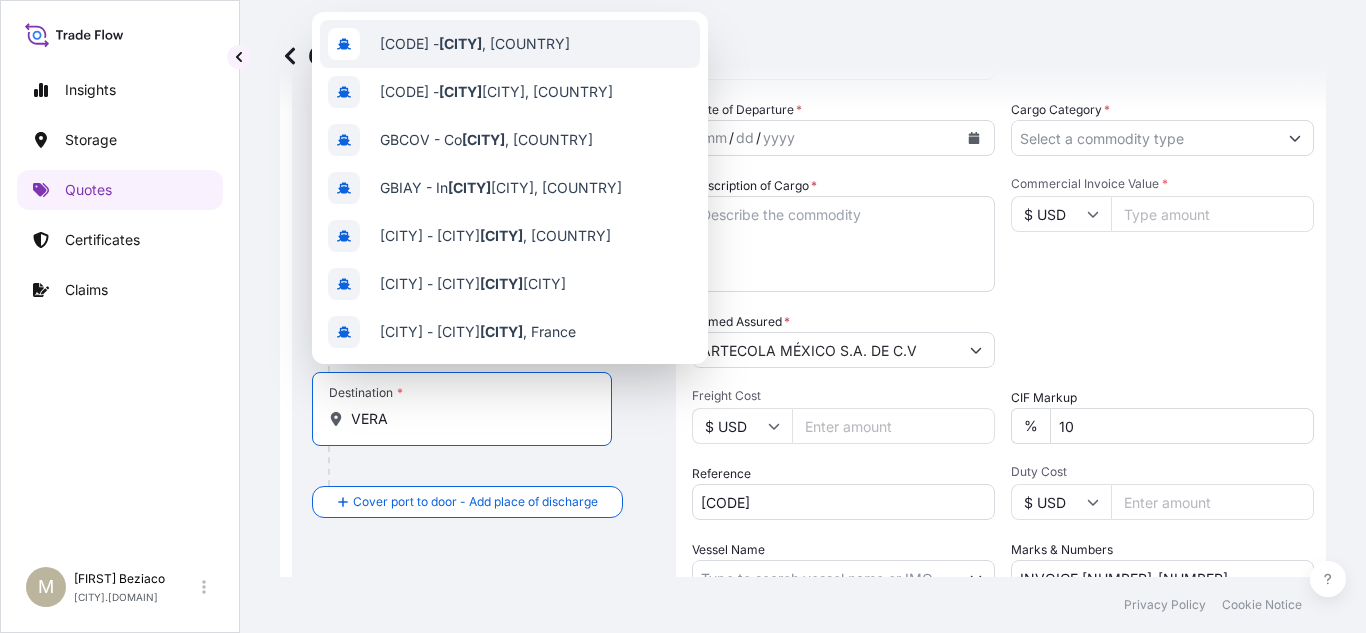 click on "[CODE] -  [CITY], [COUNTRY]" at bounding box center [510, 44] 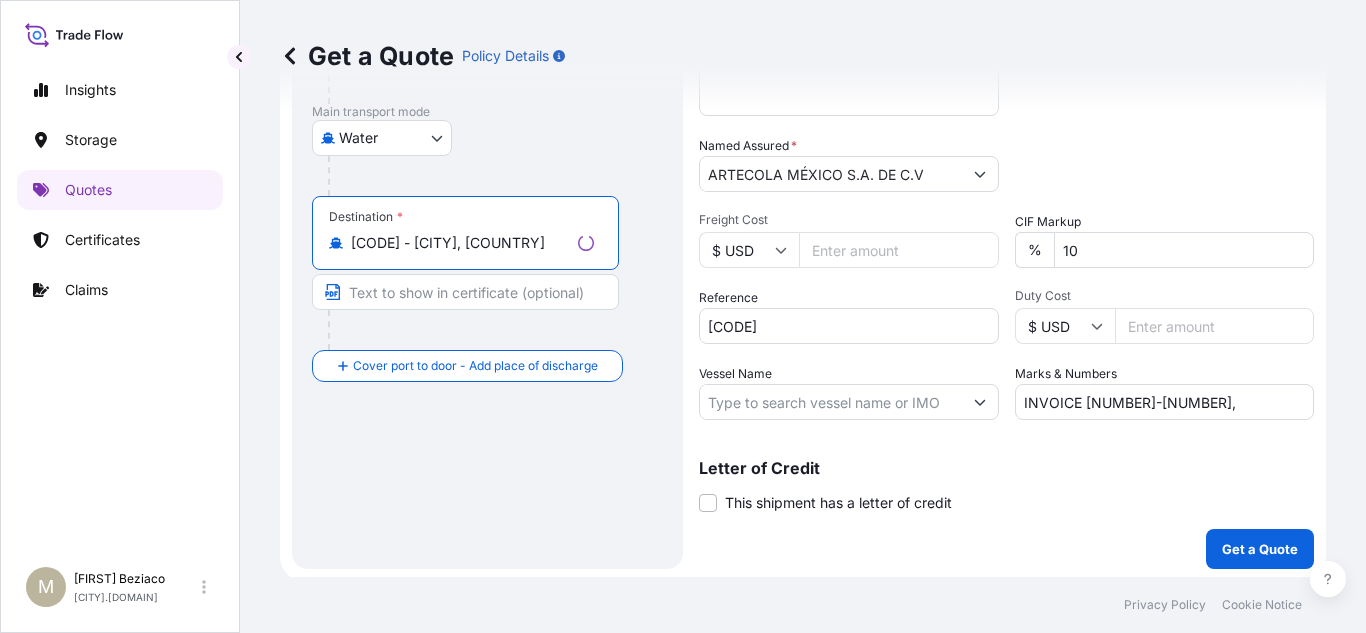 scroll, scrollTop: 480, scrollLeft: 0, axis: vertical 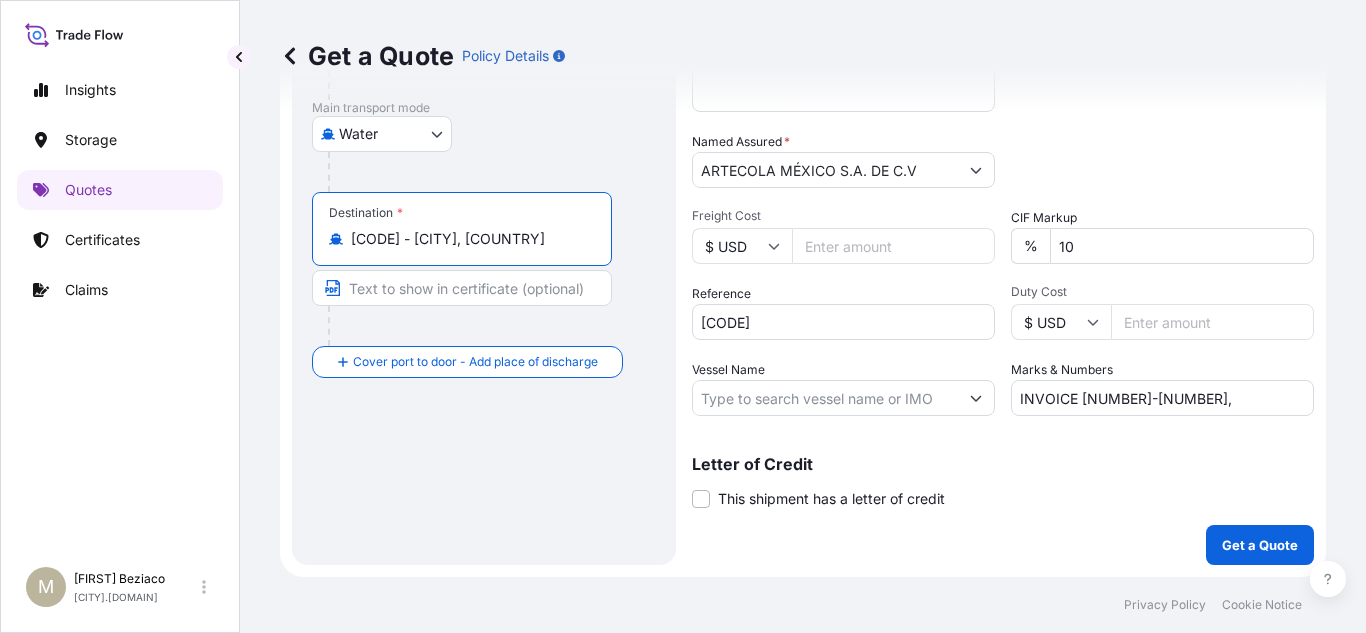type on "[CODE] - [CITY], [COUNTRY]" 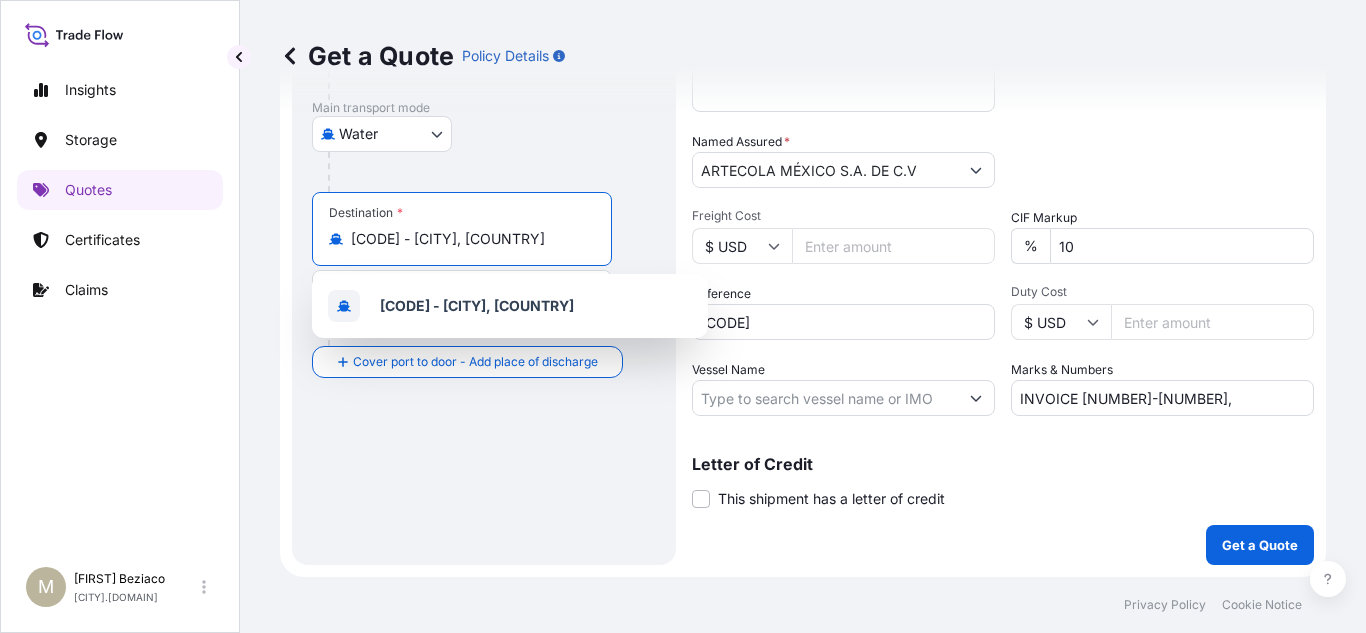 click on "Route Details Reset Route Details Place of loading [CITY], [STATE], [COUNTRY] Road / Inland Road / Inland Origin * [CODE] - [CITY], [COUNTRY] Main transport mode Water Air Water Inland Destination * [CODE] - [CITY], [COUNTRY] Cover port to door - Add place of discharge Road / Inland Road / Inland Place of Discharge" at bounding box center [484, 104] 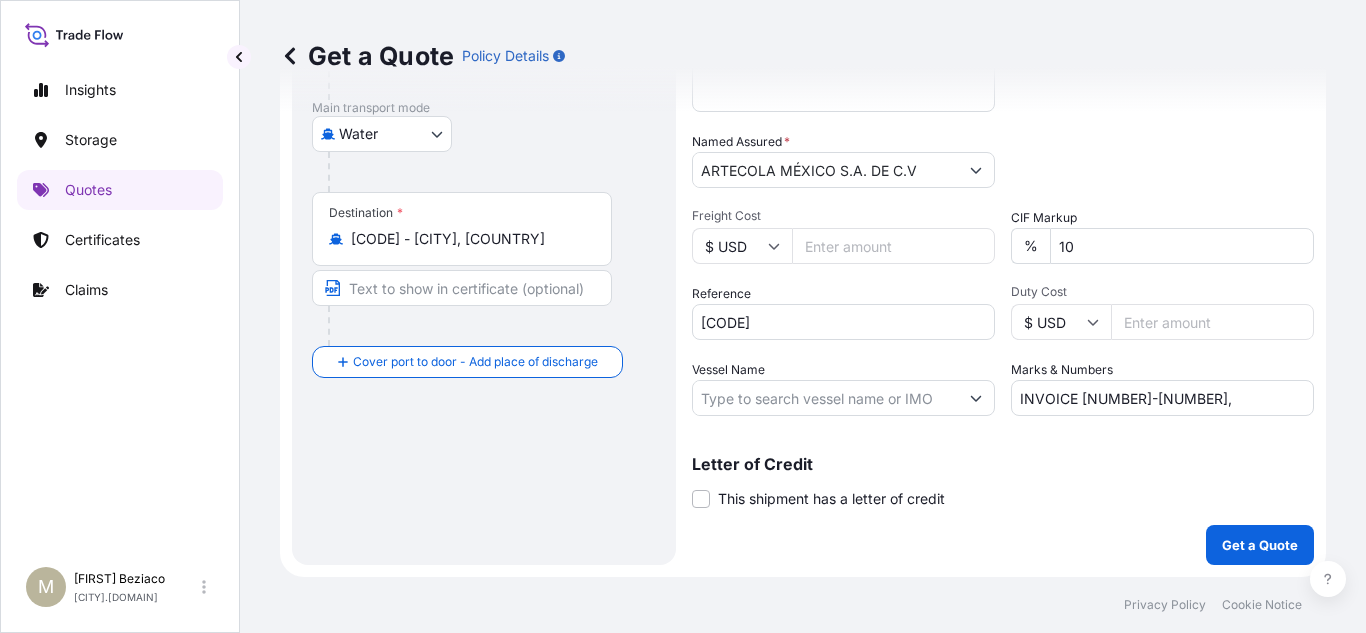 click on "Freight Cost" at bounding box center (893, 246) 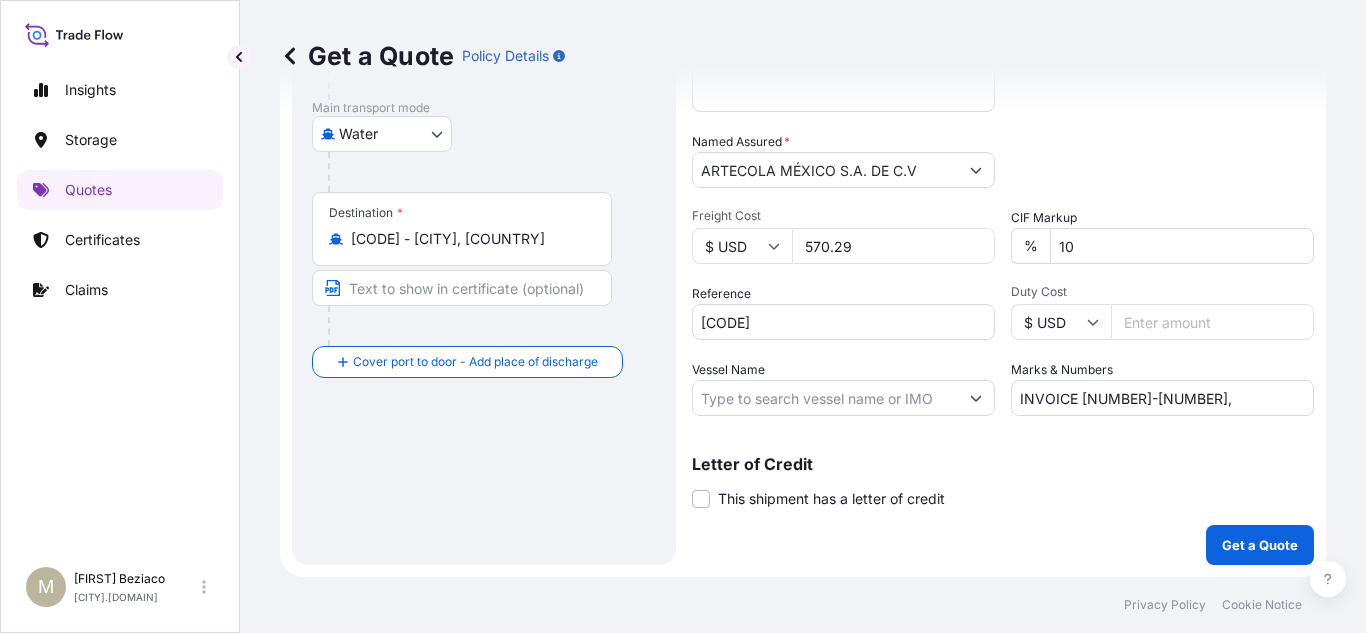 type on "570.29" 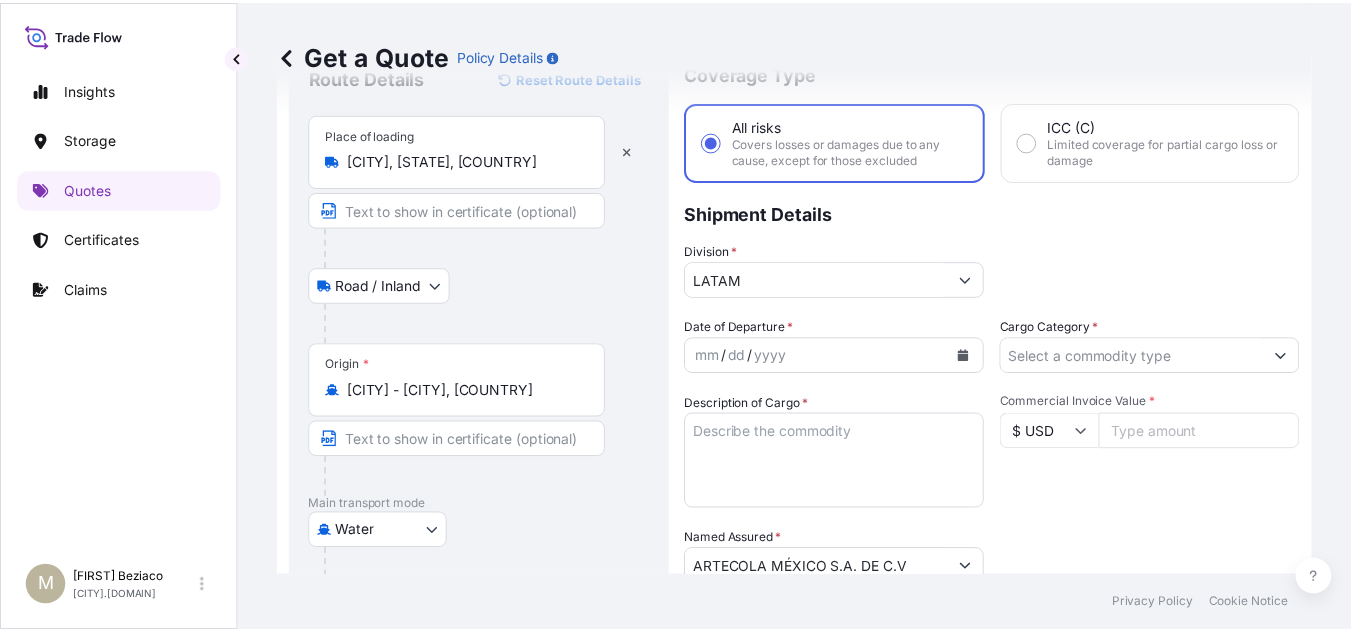 scroll, scrollTop: 80, scrollLeft: 0, axis: vertical 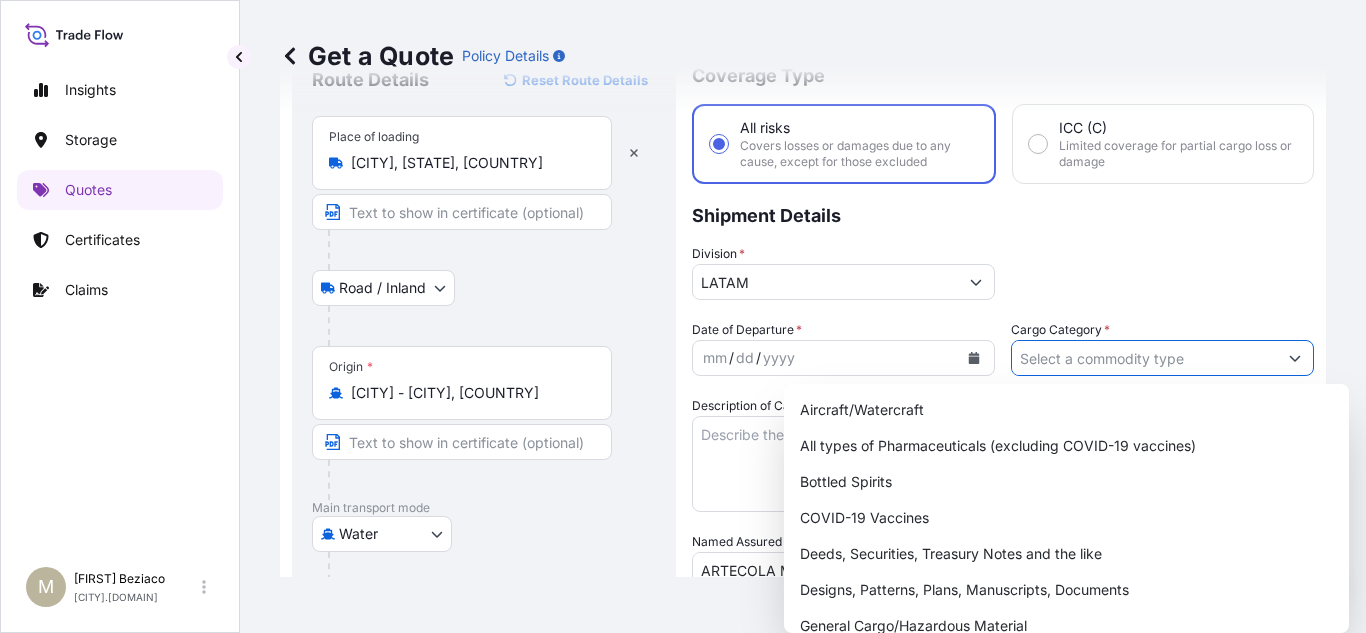 click on "Get a Quote Policy Details Route Details Reset Route Details Place of loading [CITY], [STATE], [COUNTRY] Road / Inland Road / Inland Origin * [CODE] - [CITY], [COUNTRY] Main transport mode Water Air Water Inland Destination * [CODE] - [CITY], [COUNTRY] Cover port to door - Add place of discharge Road / Inland Road / Inland Place of Discharge Coverage Type All risks Covers losses or damages due to any cause, except for those excluded ICC (C) Limited coverage for partial cargo loss or damage Shipment Details Division * LATAM Date of Departure * mm / dd / yyyy Cargo Category * Description of Cargo * Commercial Invoice Value   * $ USD [NUMBER] Named Assured * [BRAND] Packing Category Type to search a container mode Please select a primary mode of transportation first. Freight Cost   $ USD [NUMBER] CIF Markup % [NUMBER] Reference [CODE] Duty Cost   $ USD Vessel Name Marks & Numbers INVOICE [NUMBER]-[NUMBER], Letter of Credit This shipment has a letter of credit Letter of credit * Get a Quote" at bounding box center (803, 288) 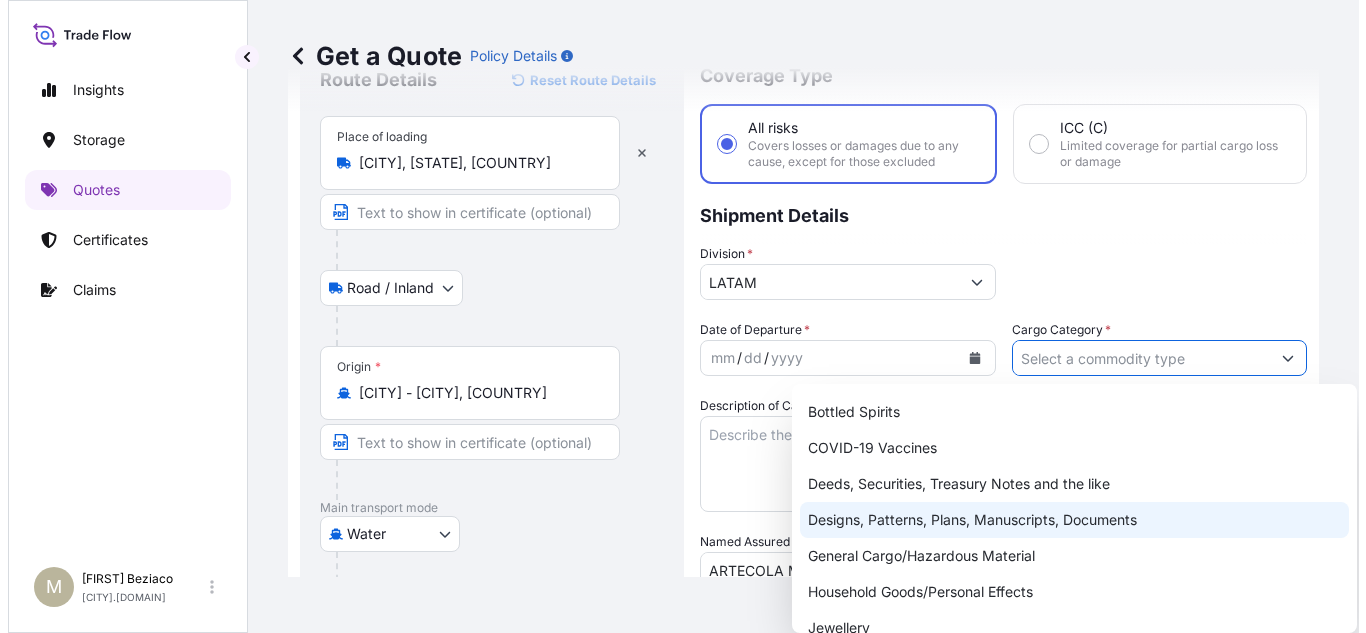 scroll, scrollTop: 100, scrollLeft: 0, axis: vertical 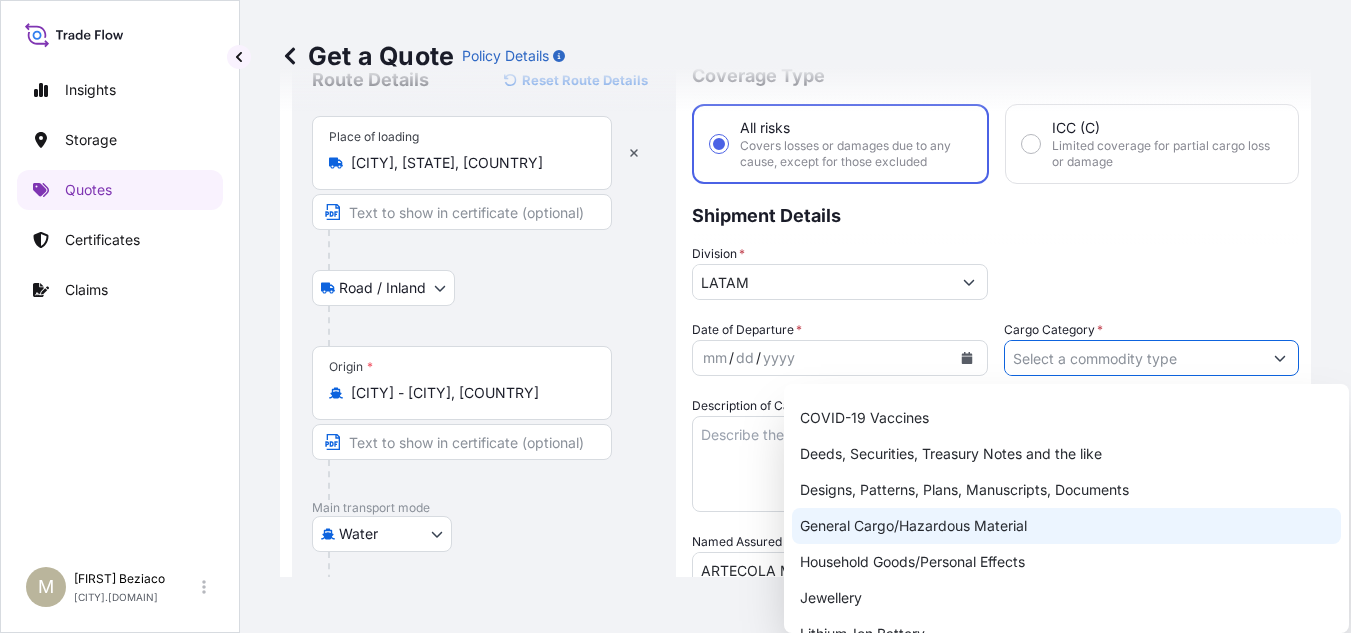 click on "General Cargo/Hazardous Material" at bounding box center (1066, 526) 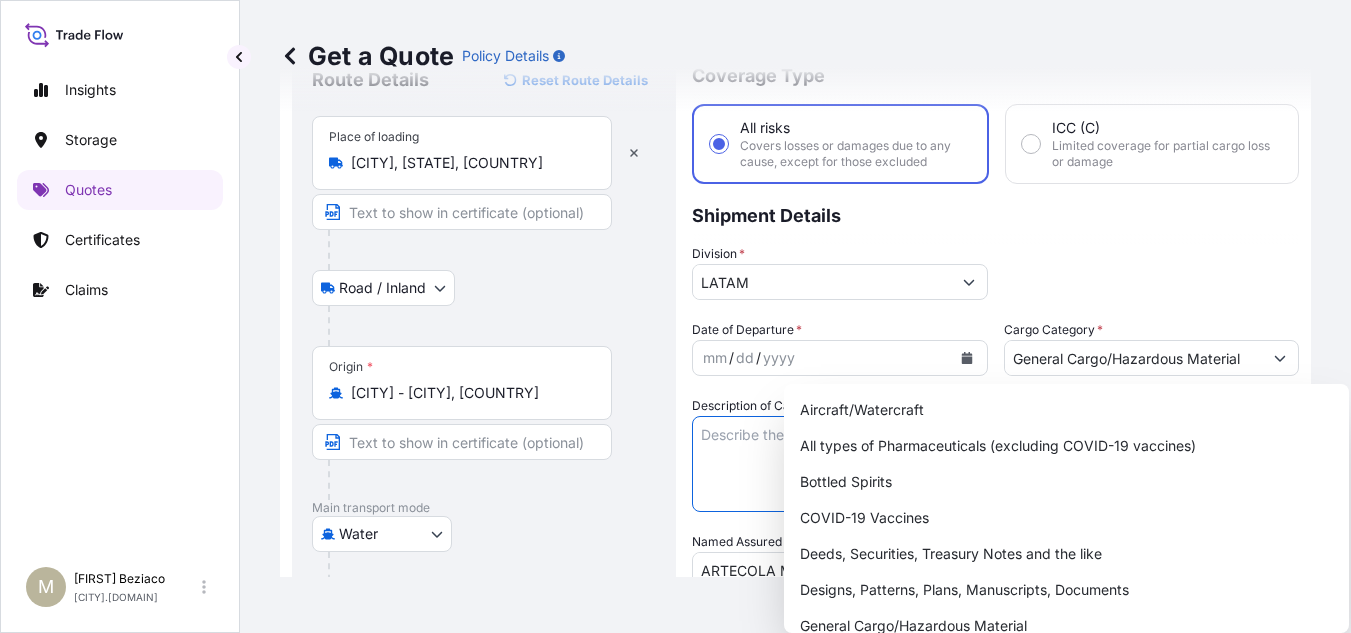 click on "Description of Cargo *" at bounding box center [840, 464] 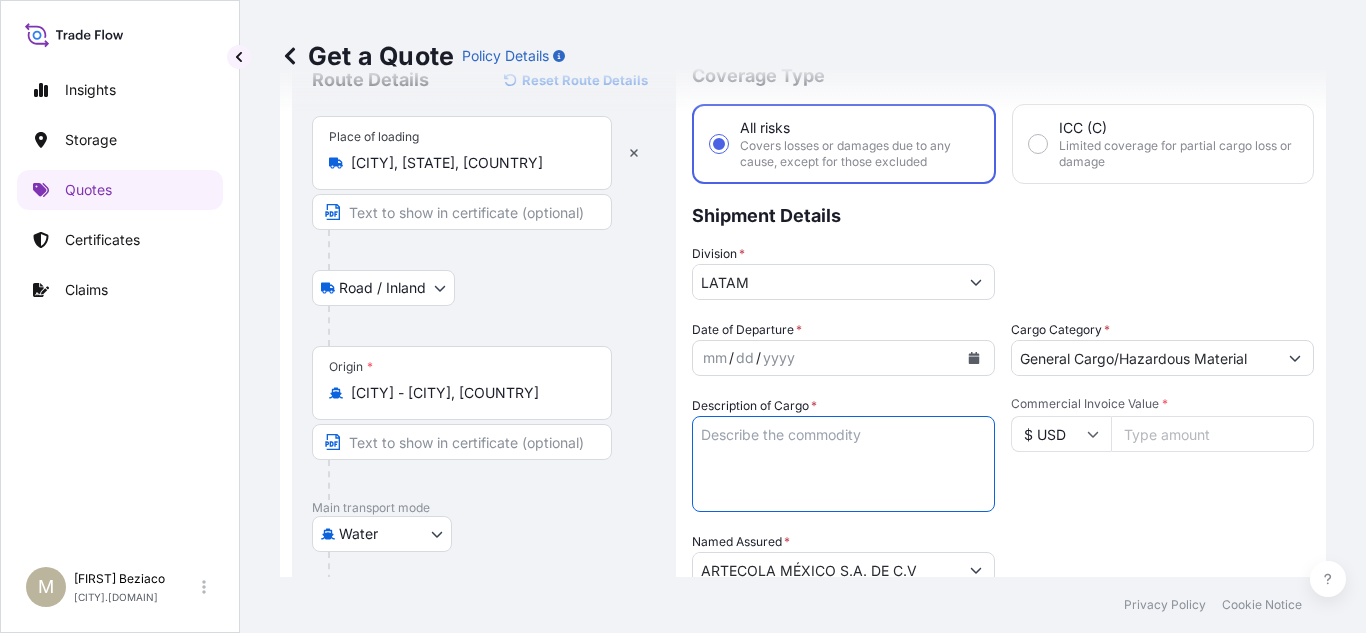 paste on "[BRAND]" 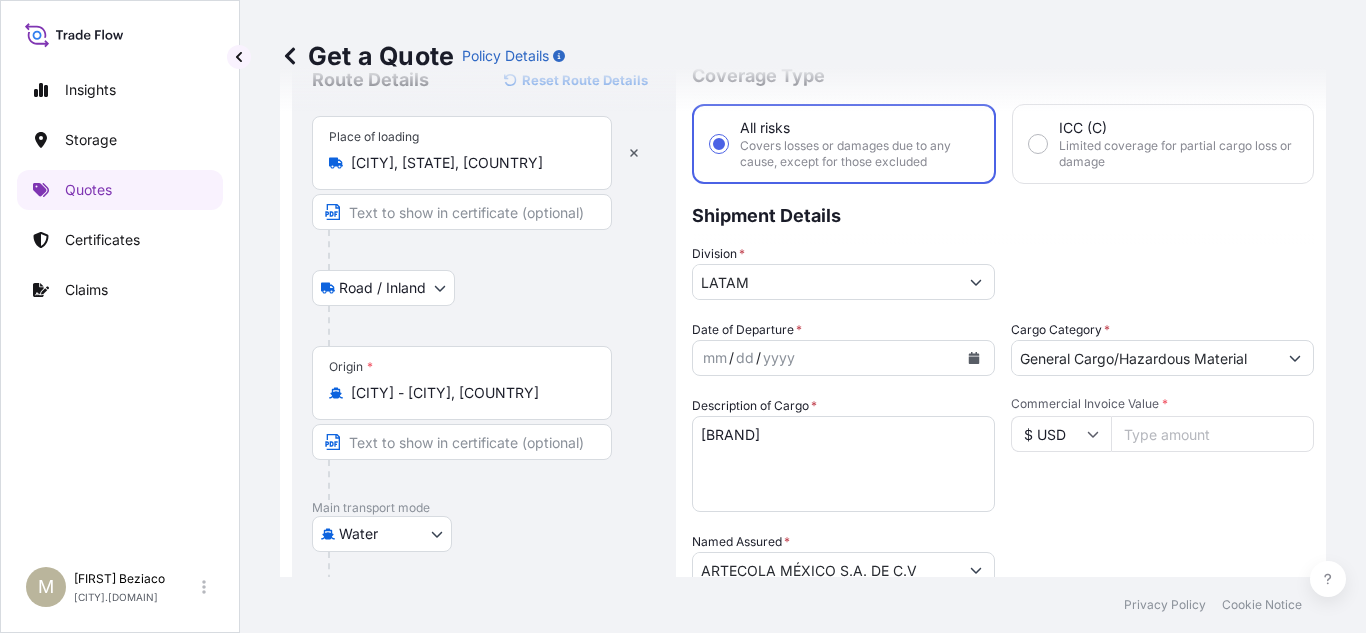 drag, startPoint x: 862, startPoint y: 456, endPoint x: 882, endPoint y: 448, distance: 21.540659 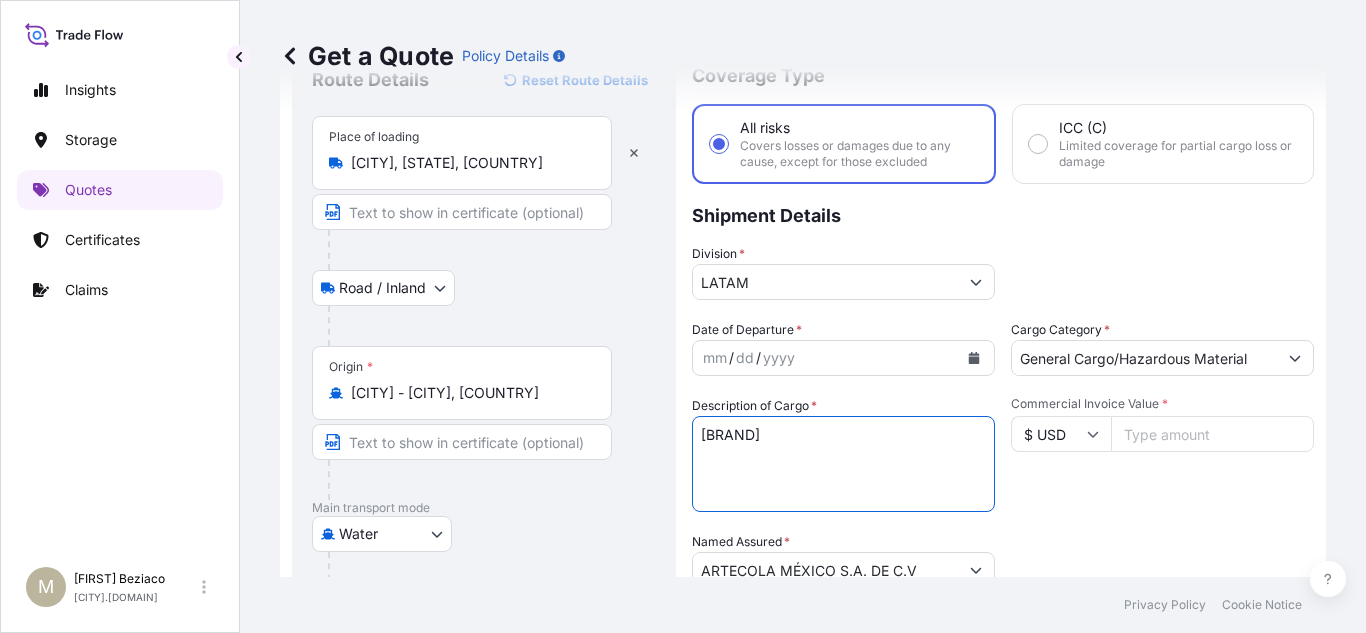 paste on "FILME DE POLÍMEROS DE PROPILENO" 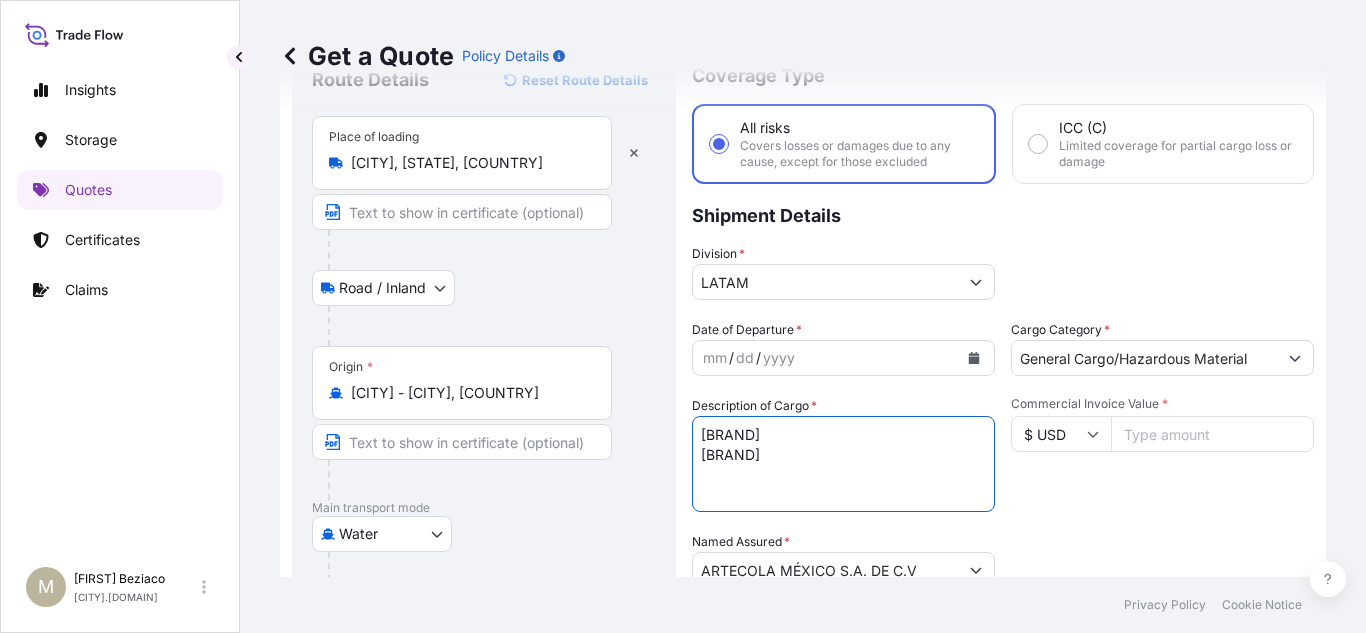 click on "[BRAND]
[BRAND]" at bounding box center (843, 464) 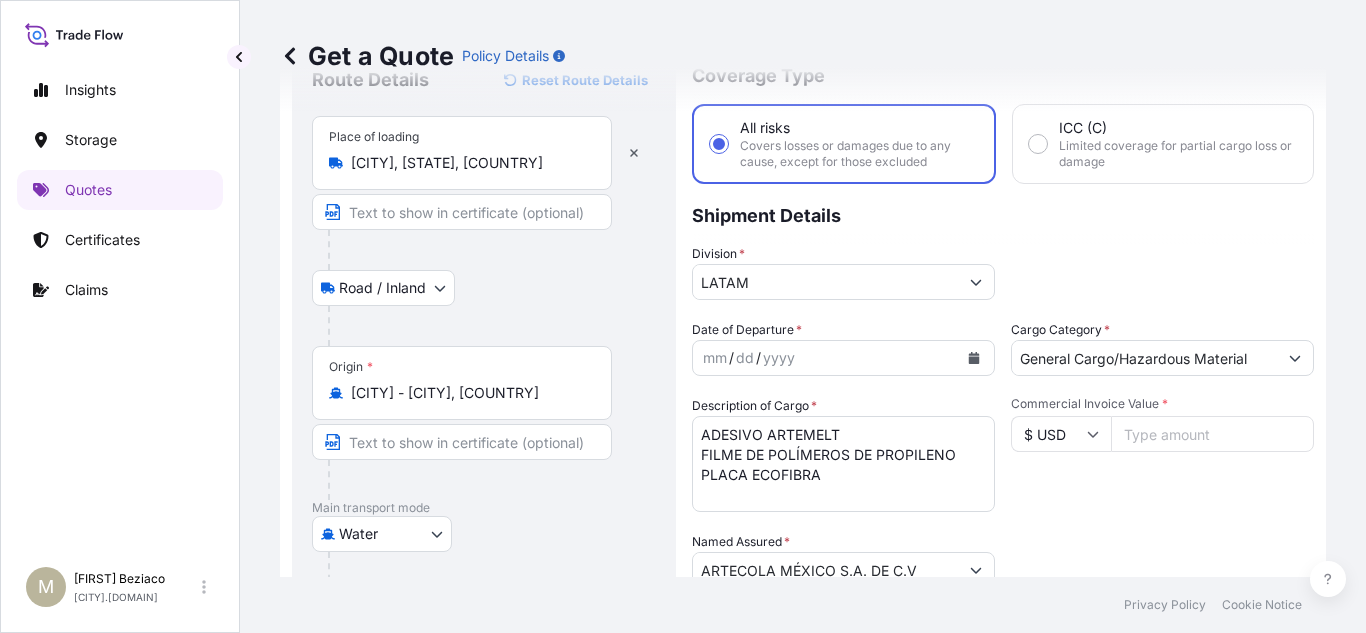 click on "ADESIVO ARTEMELT
FILME DE POLÍMEROS DE PROPILENO
PLACA ECOFIBRA" at bounding box center [843, 464] 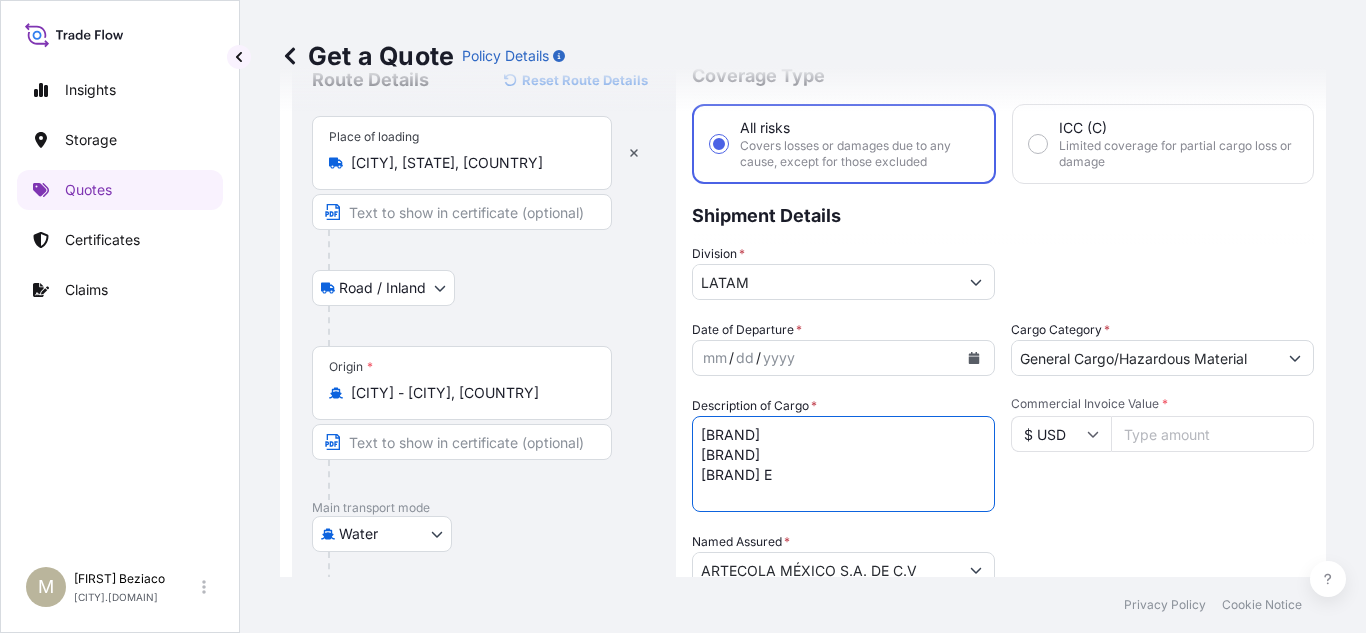 paste on "ARTEDUR" 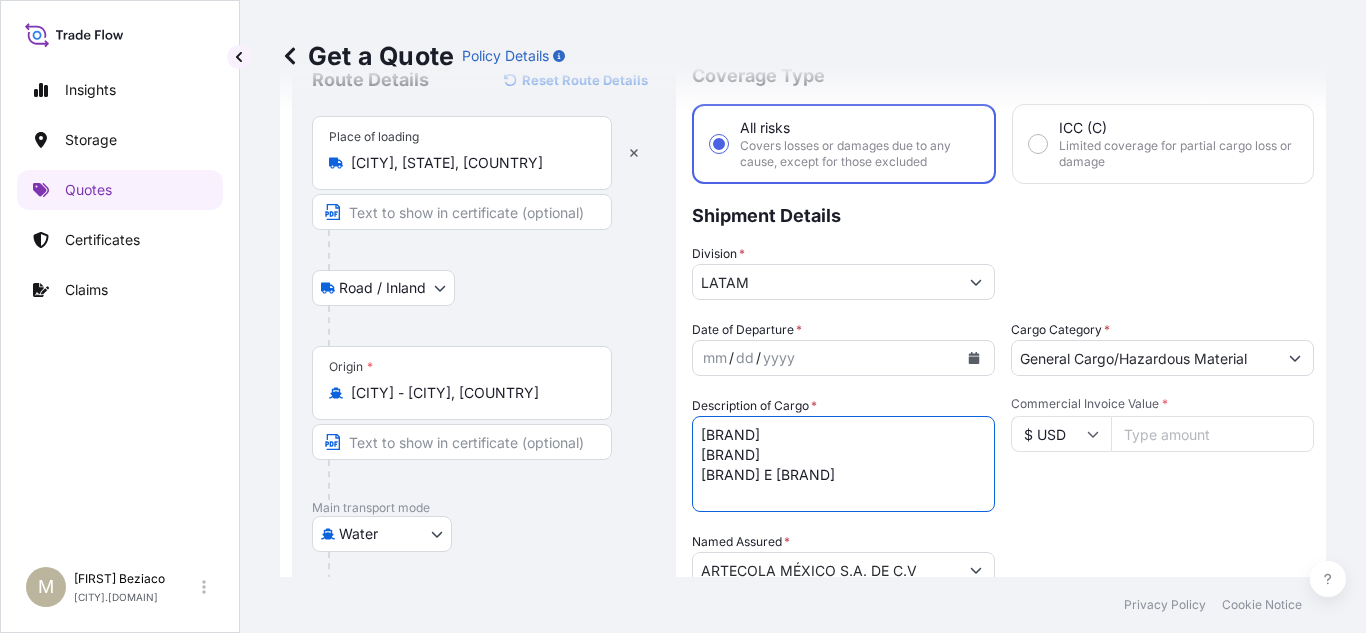 type on "[BRAND]
[BRAND]
[BRAND] E [BRAND]" 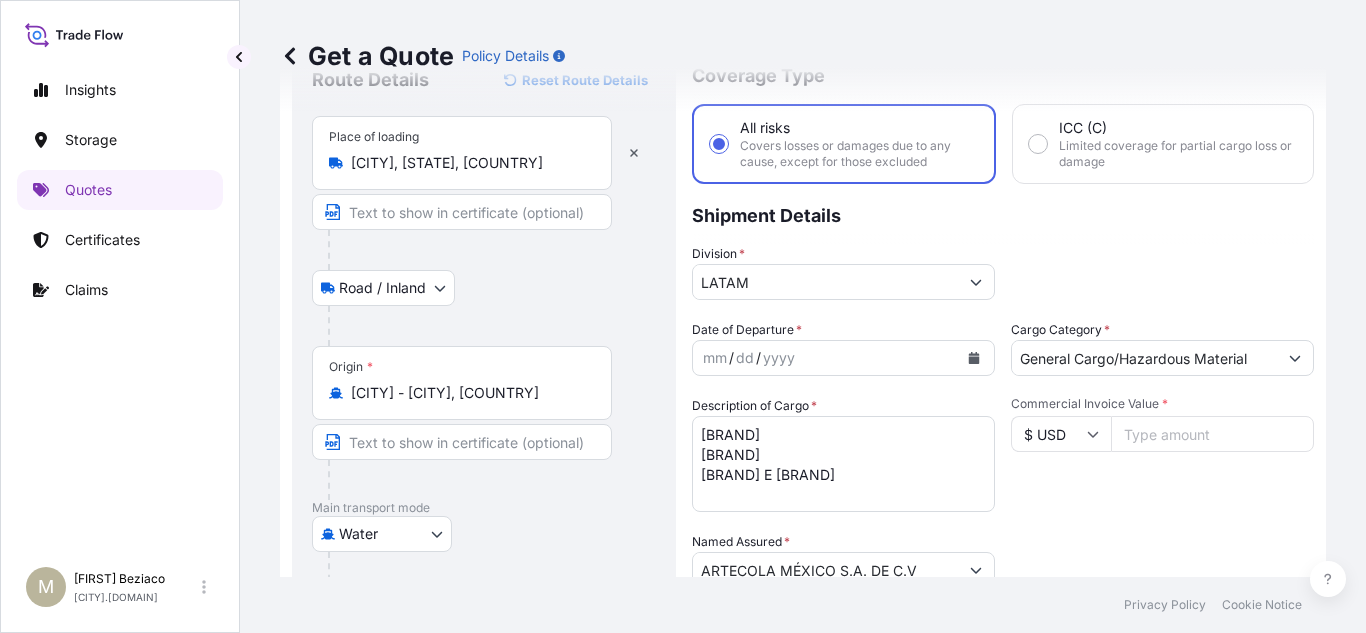 click on "Commercial Invoice Value   * $ USD" at bounding box center [1162, 454] 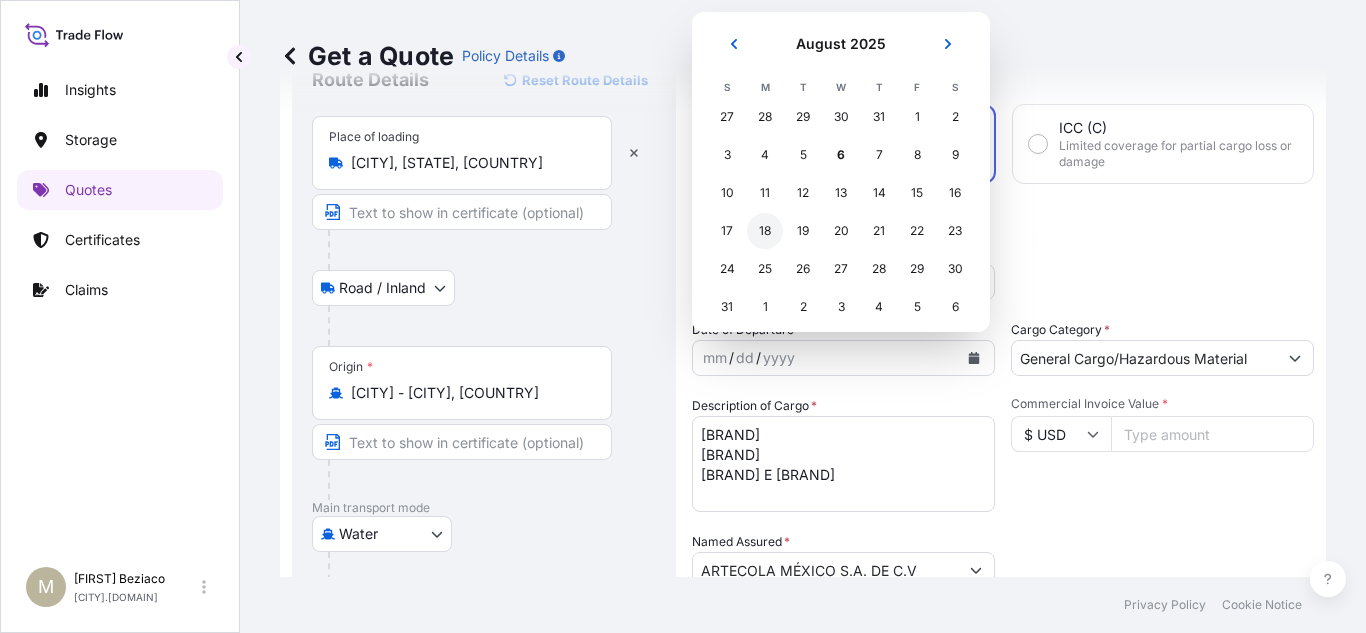 click on "18" at bounding box center (765, 231) 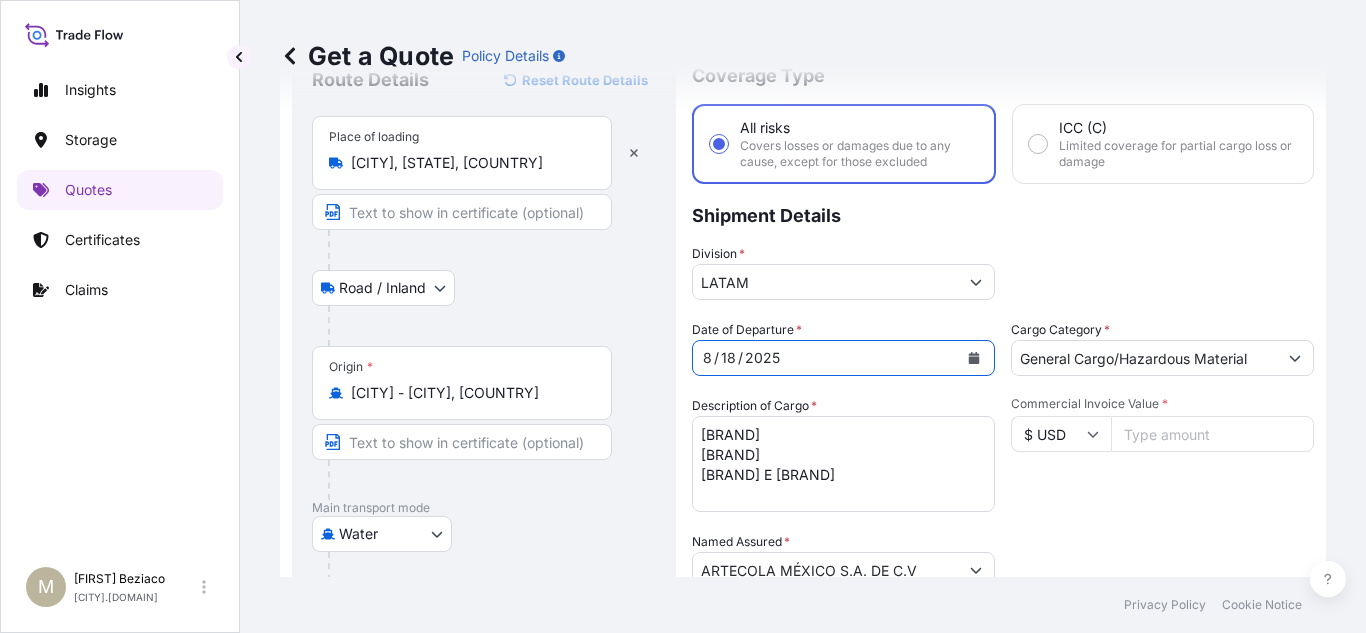 click on "Division * LATAM" at bounding box center (1003, 272) 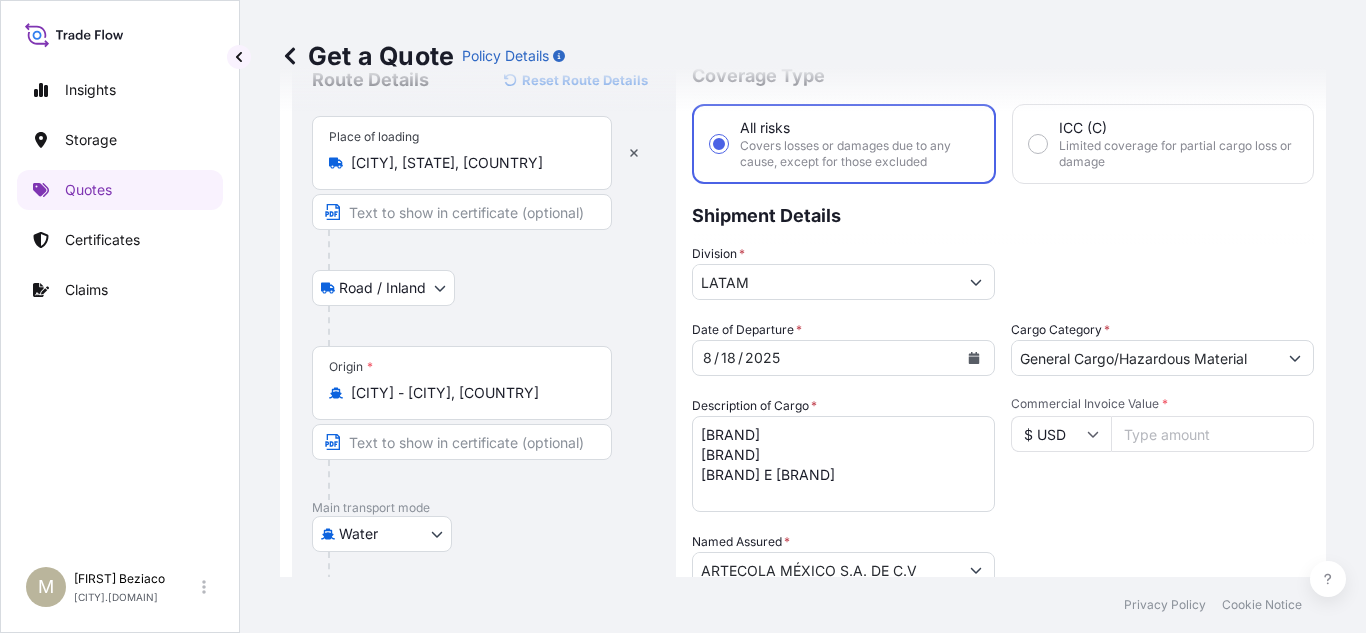 click on "Commercial Invoice Value   *" at bounding box center (1212, 434) 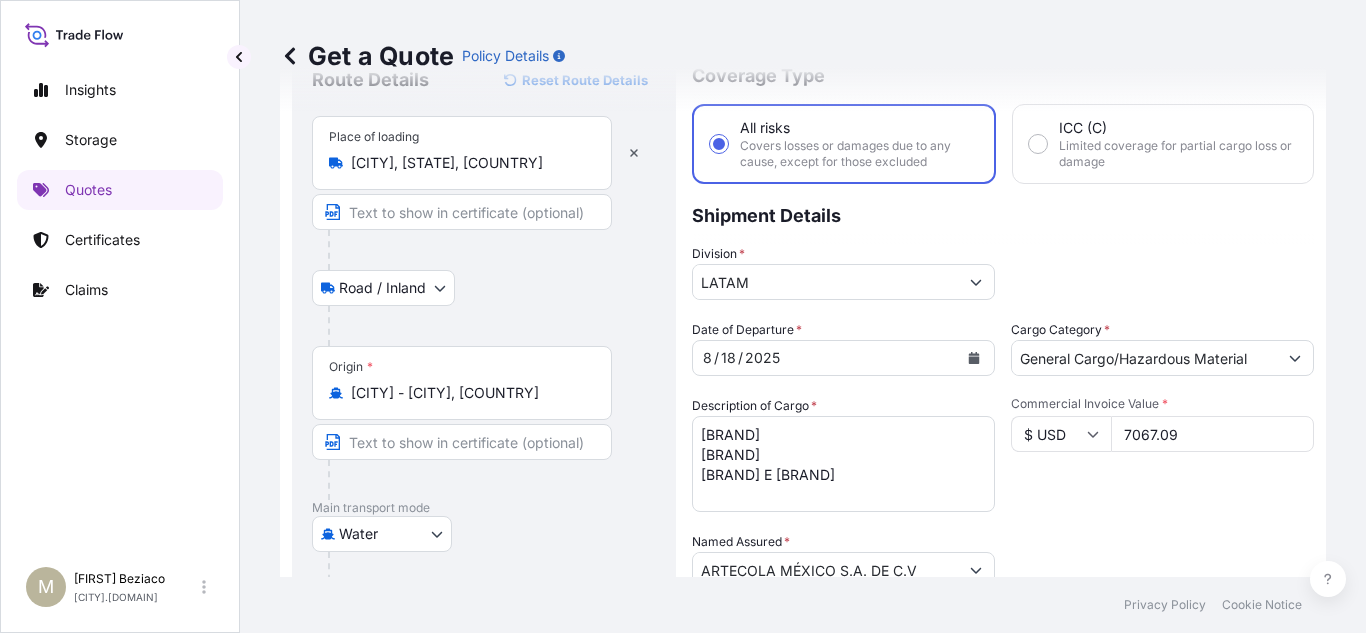 type on "7067.09" 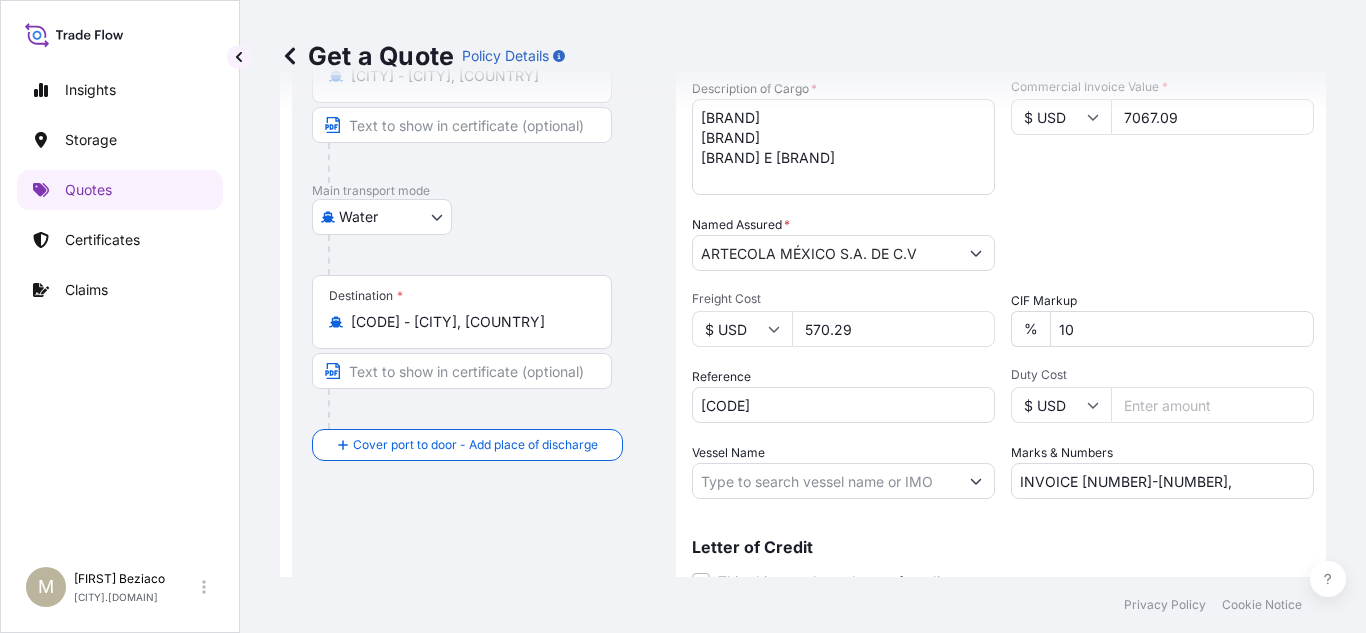 scroll, scrollTop: 400, scrollLeft: 0, axis: vertical 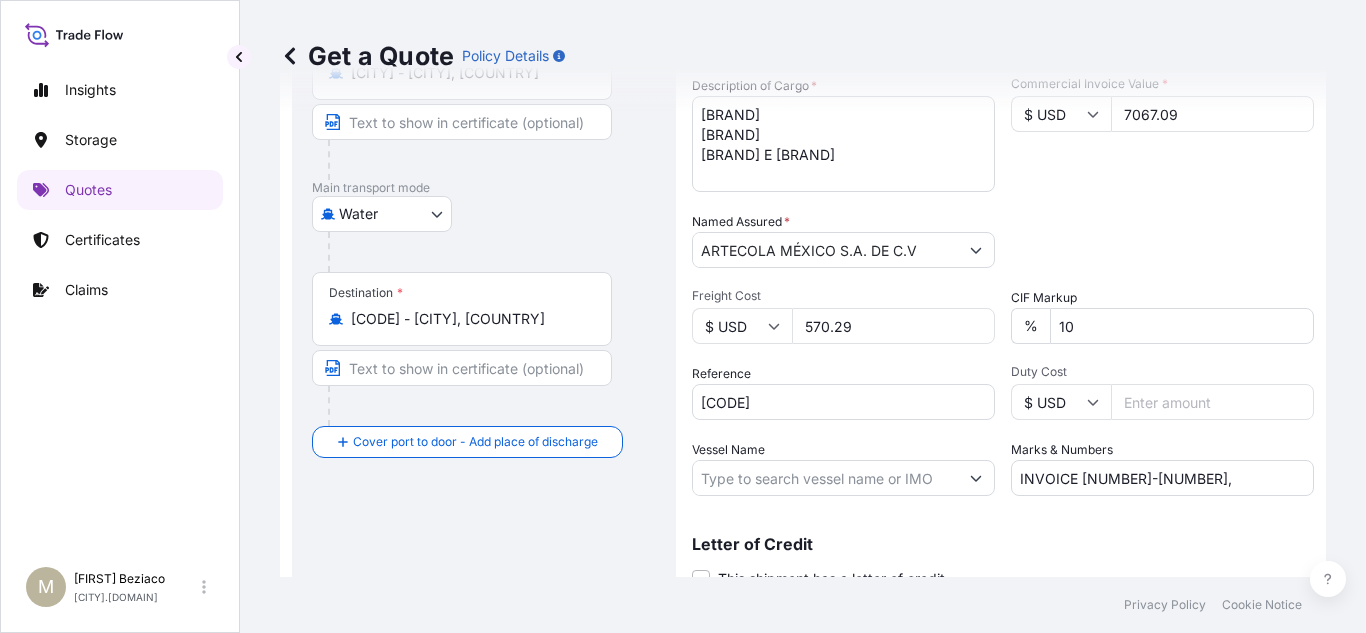 click on "INVOICE [NUMBER]-[NUMBER]," at bounding box center (1162, 478) 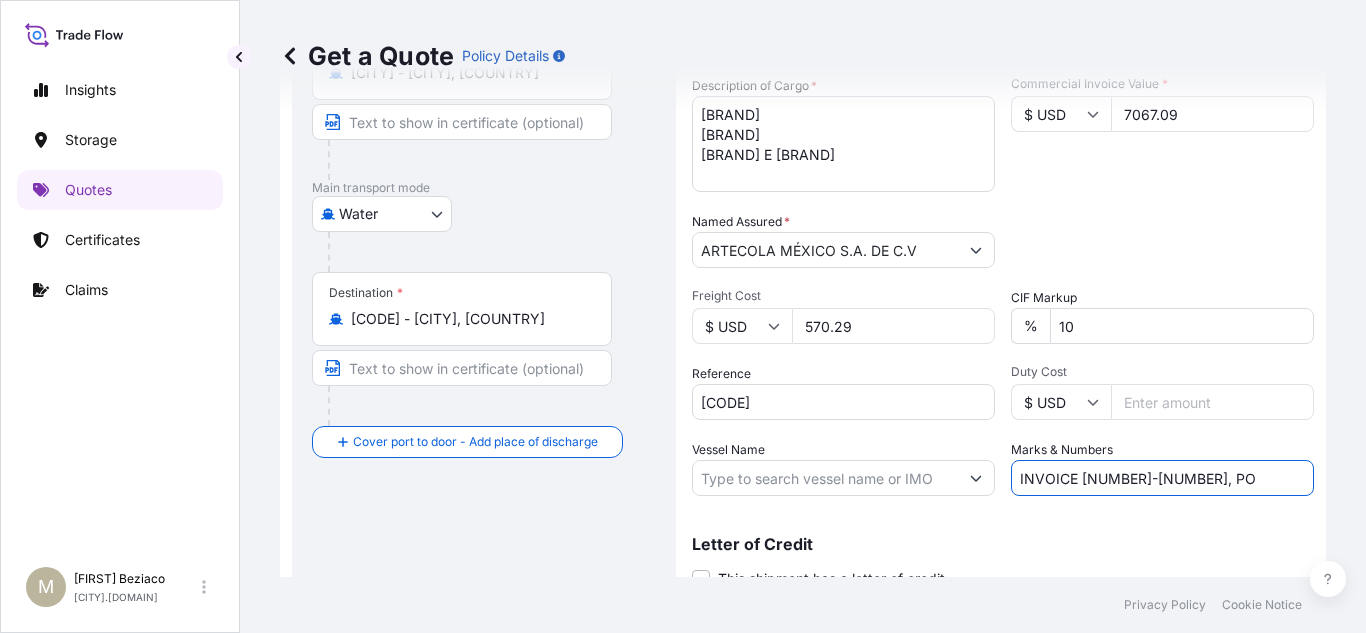 paste on "[NUMBER]+[NUMBER]" 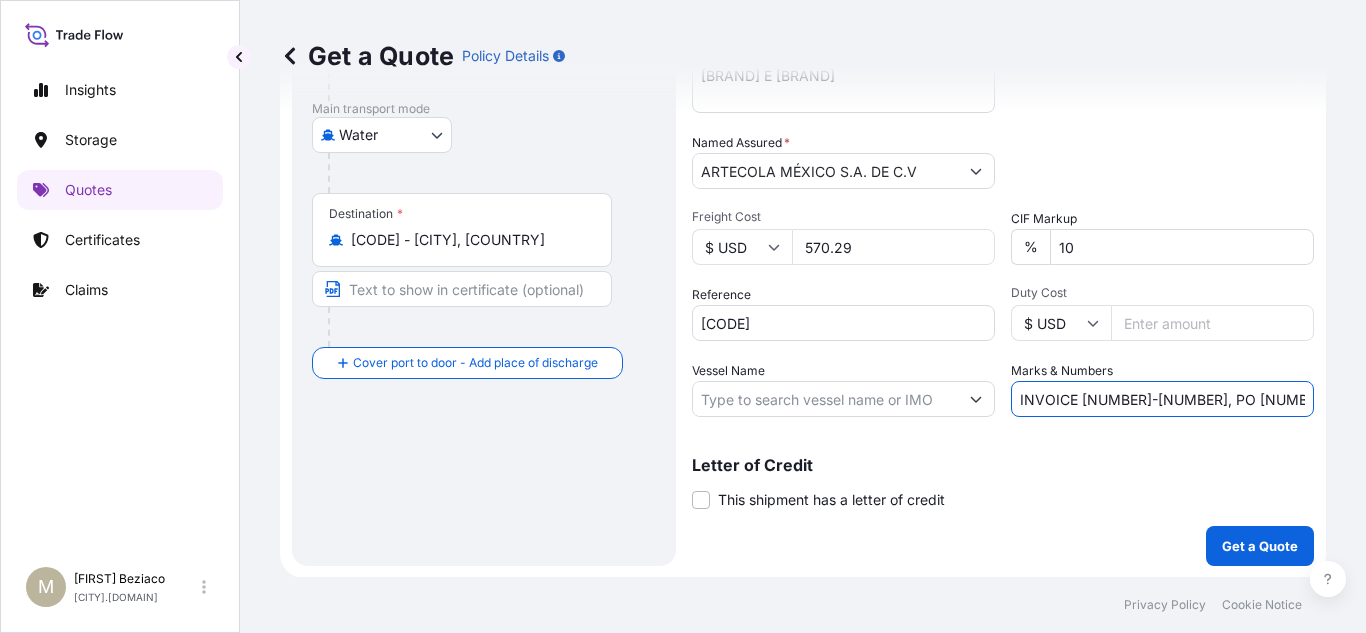 scroll, scrollTop: 480, scrollLeft: 0, axis: vertical 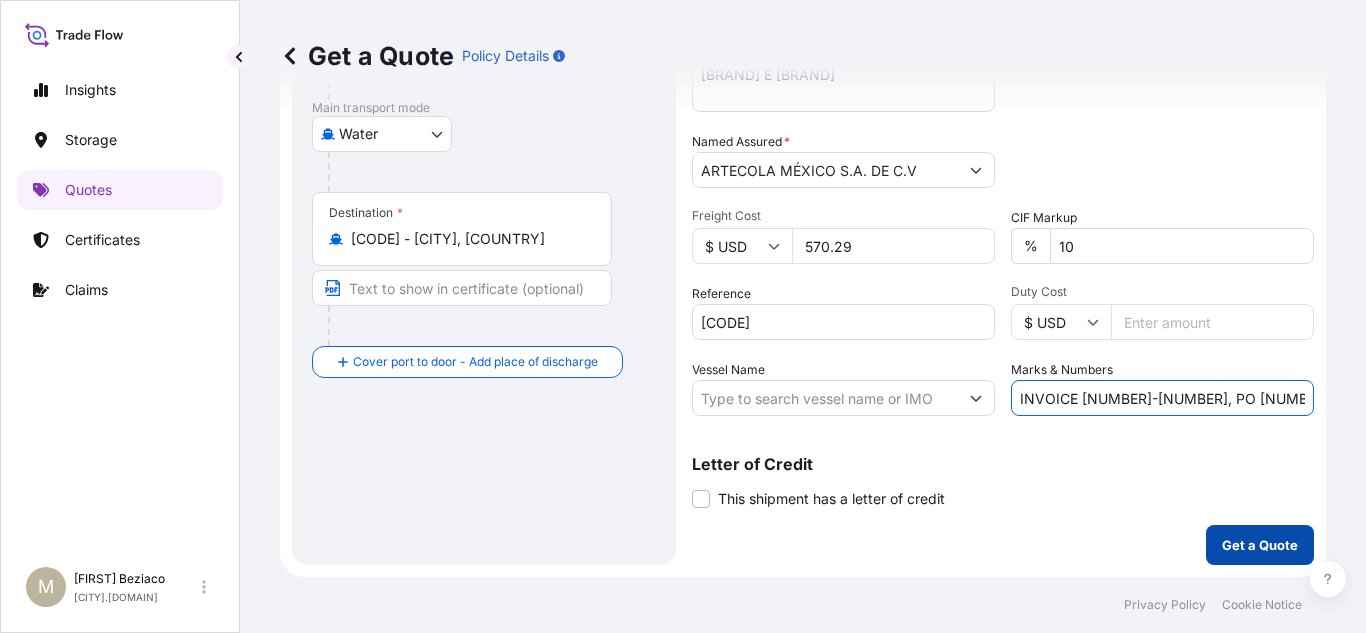 type on "INVOICE [NUMBER]-[NUMBER], PO [NUMBER]+[NUMBER]" 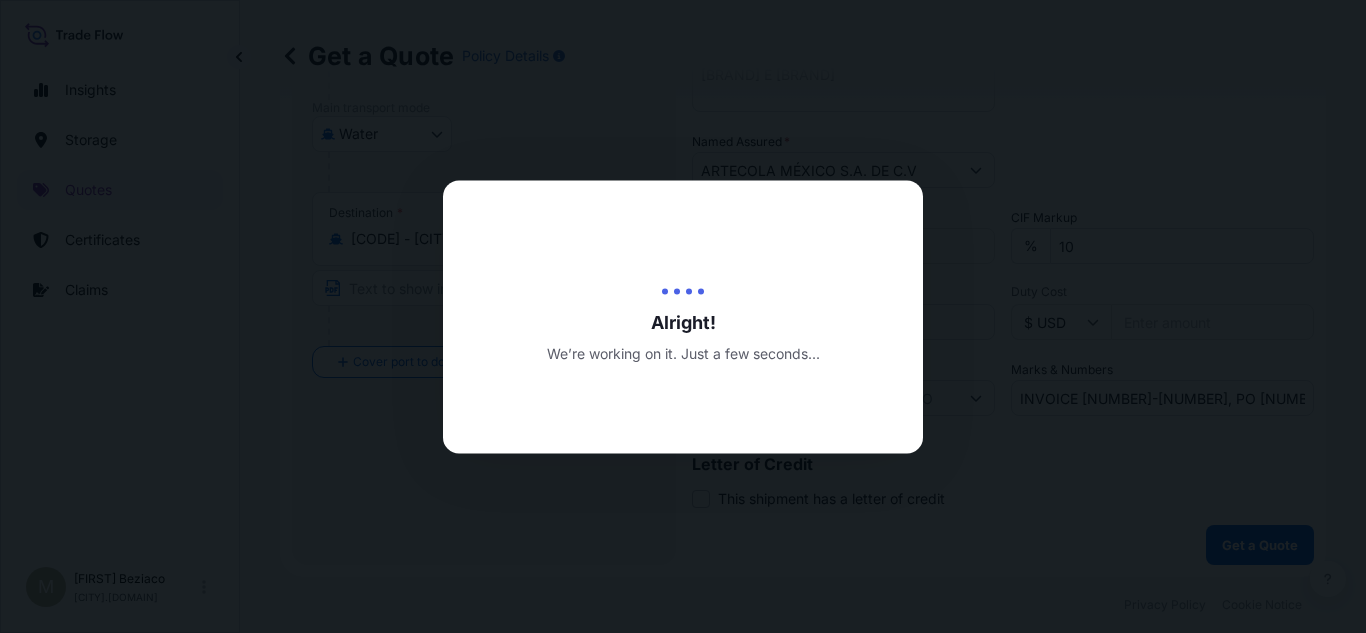 scroll, scrollTop: 0, scrollLeft: 0, axis: both 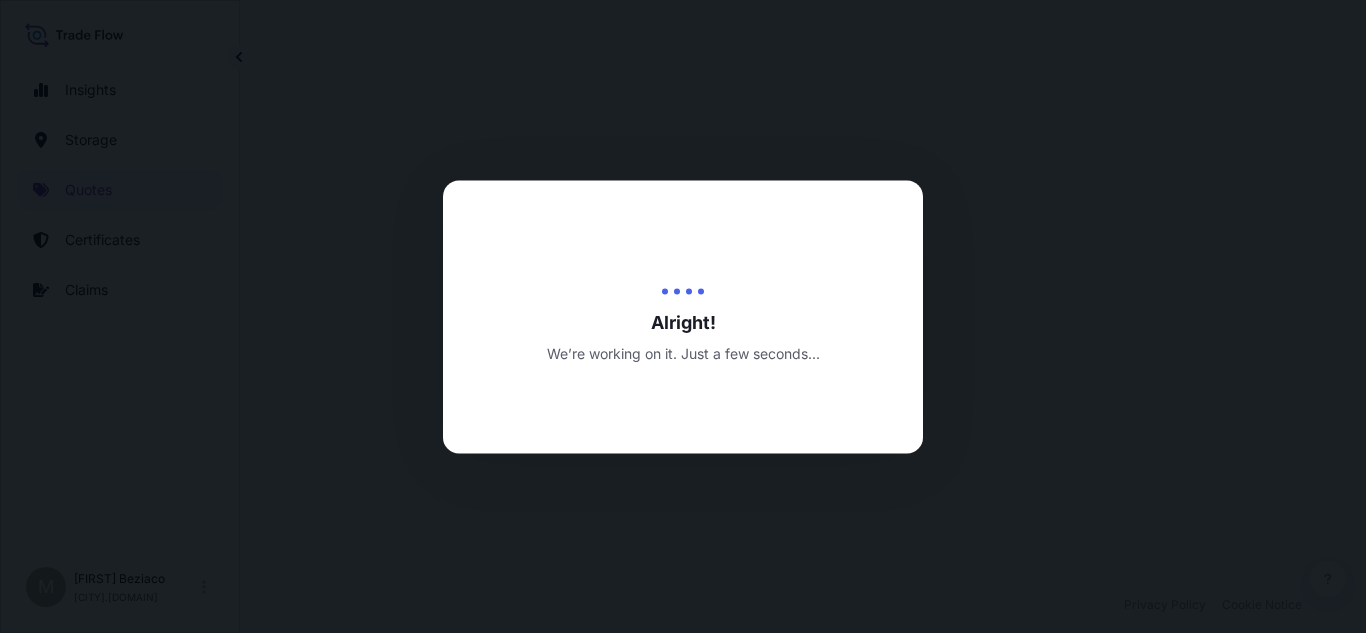 select on "Road / Inland" 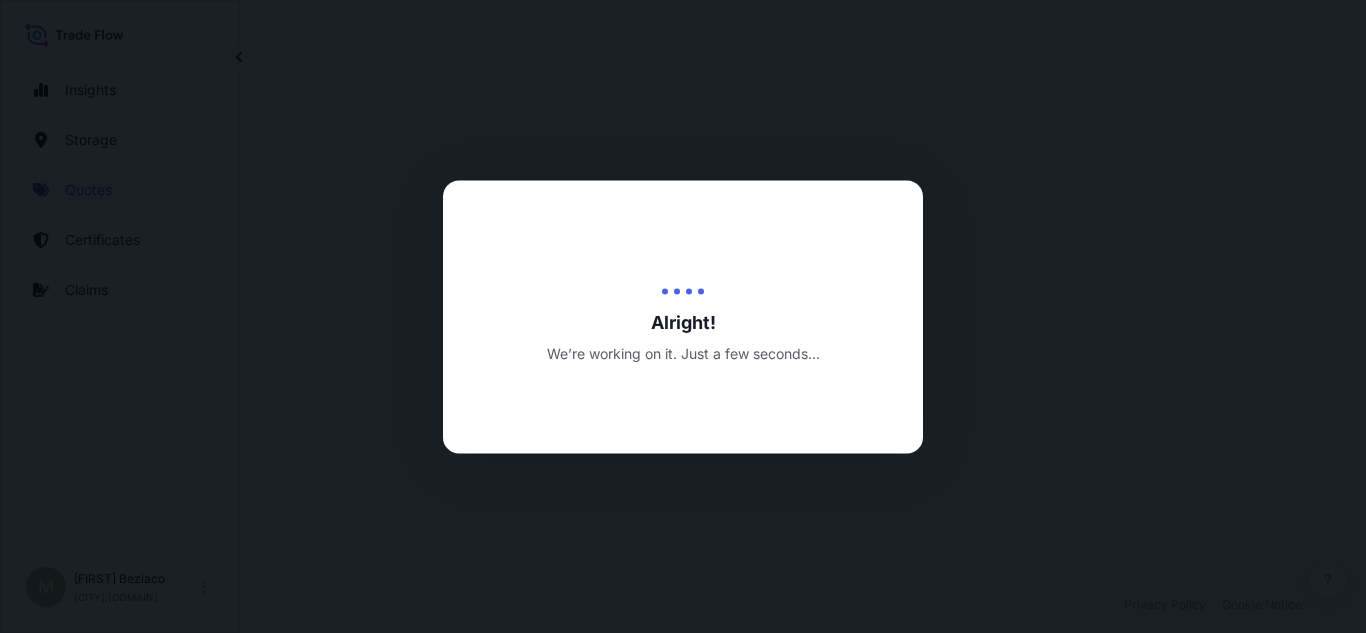 select on "Water" 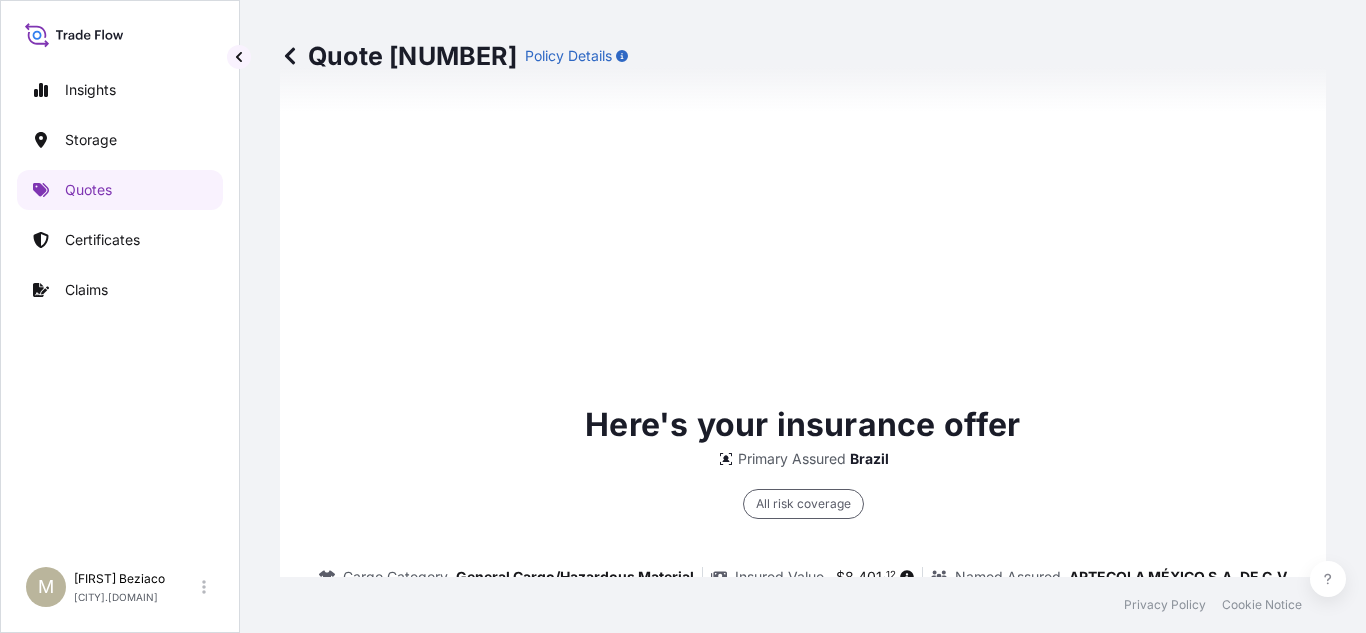 scroll, scrollTop: 1677, scrollLeft: 0, axis: vertical 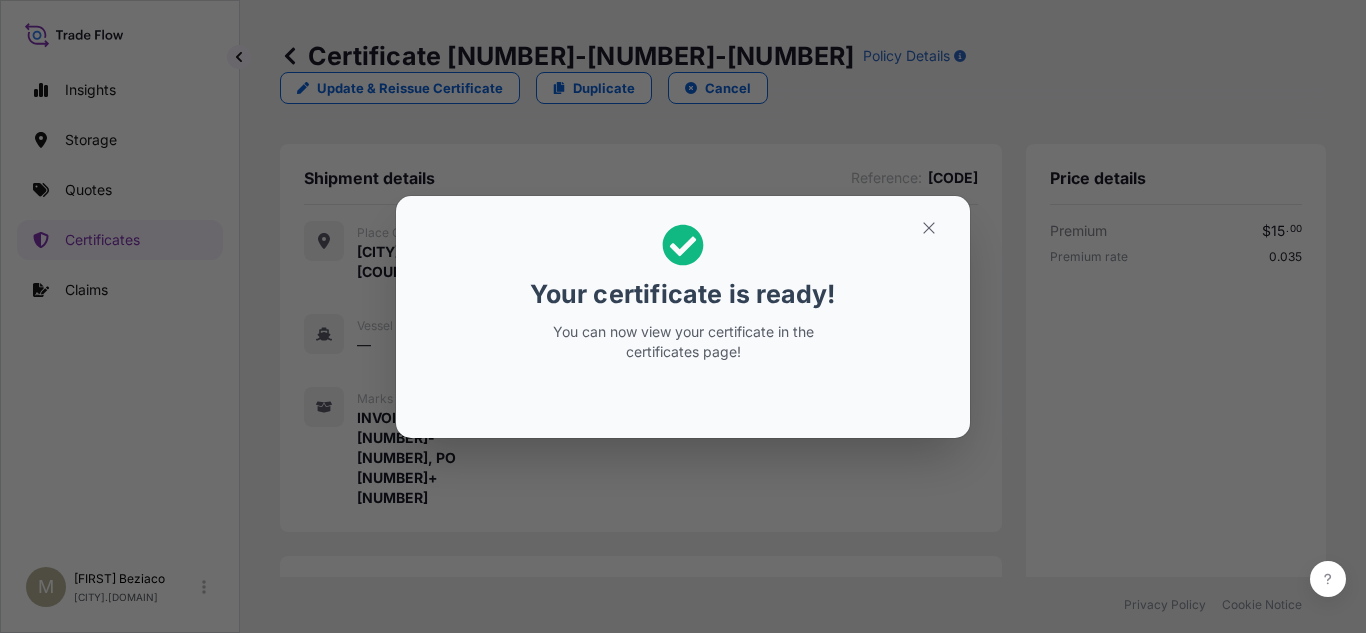 click at bounding box center [929, 228] 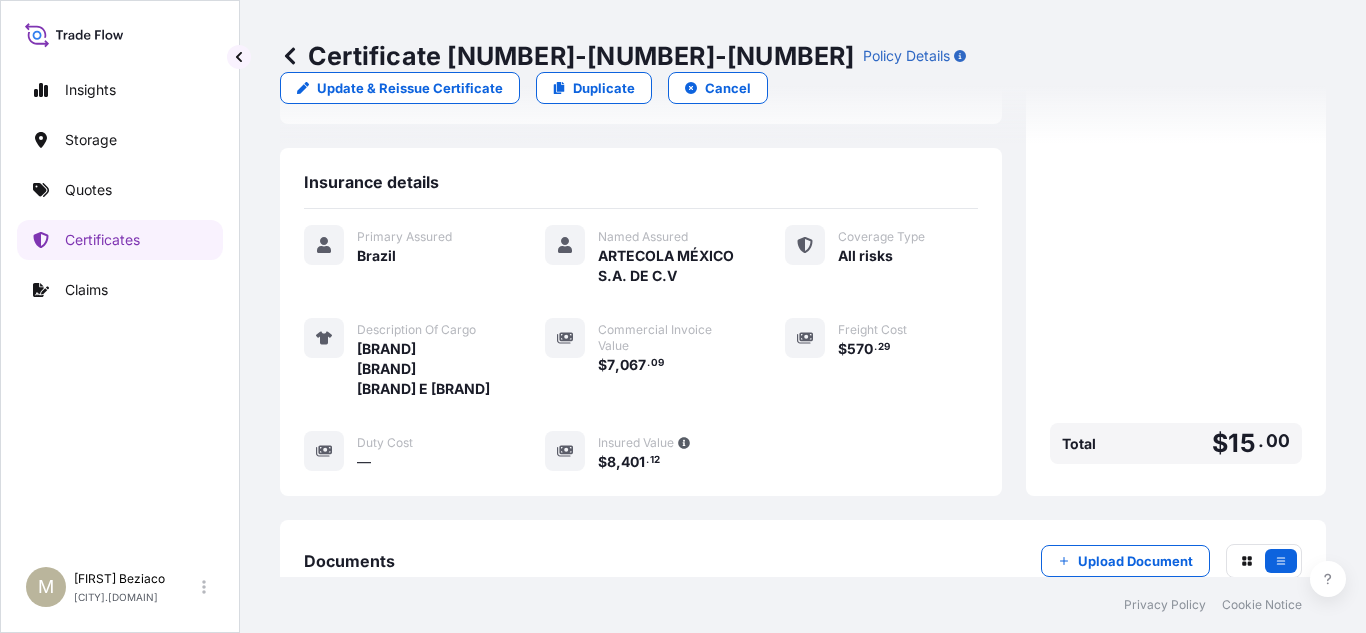 scroll, scrollTop: 691, scrollLeft: 0, axis: vertical 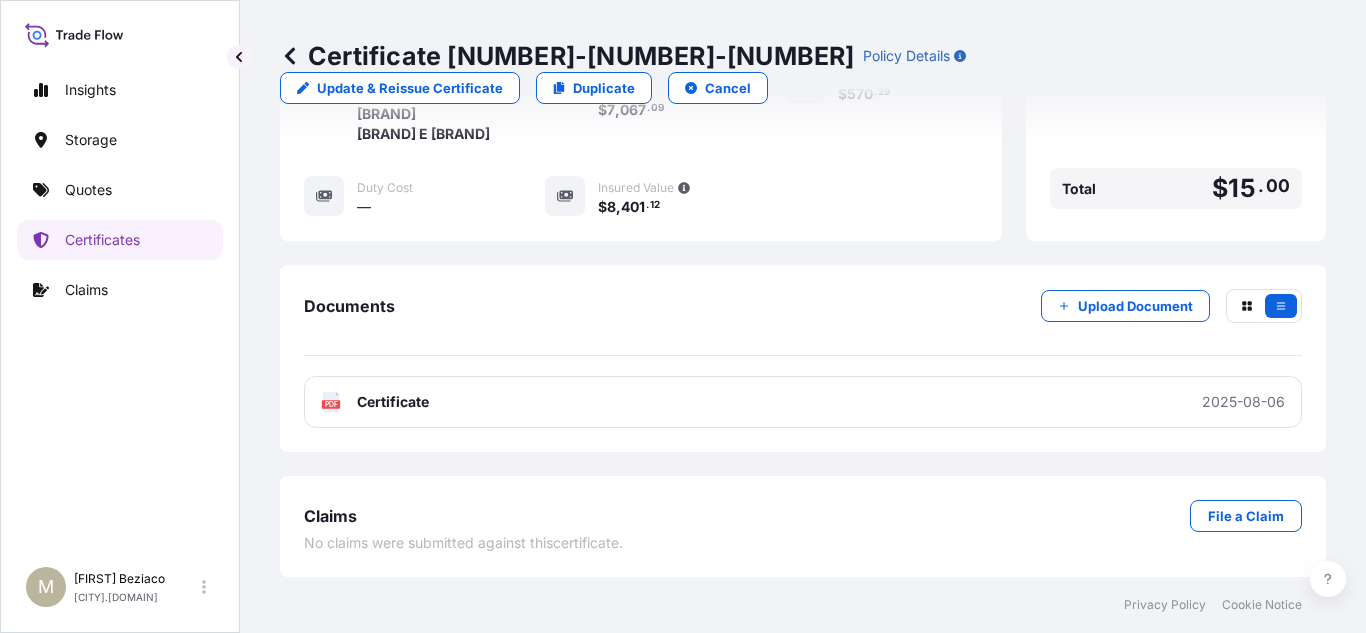 click on "Documents Upload Document PDF Certificate [DATE]" at bounding box center (803, 358) 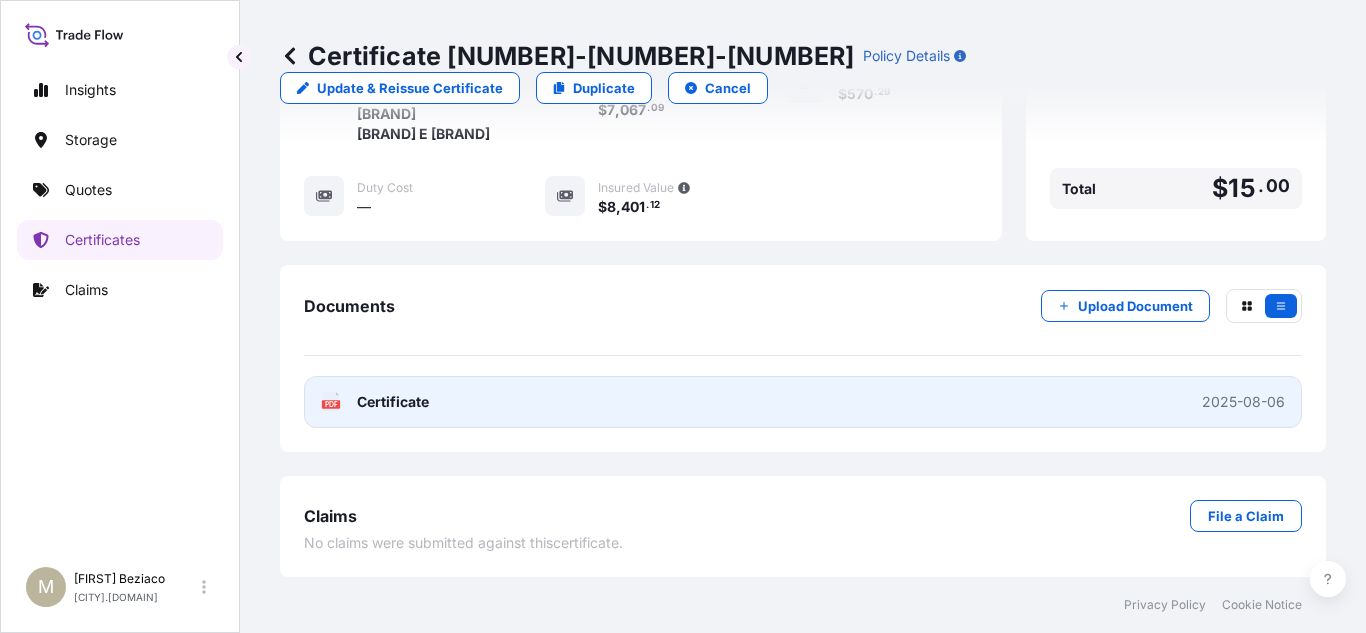 click on "PDF Certificate 2025-08-06" at bounding box center (803, 402) 